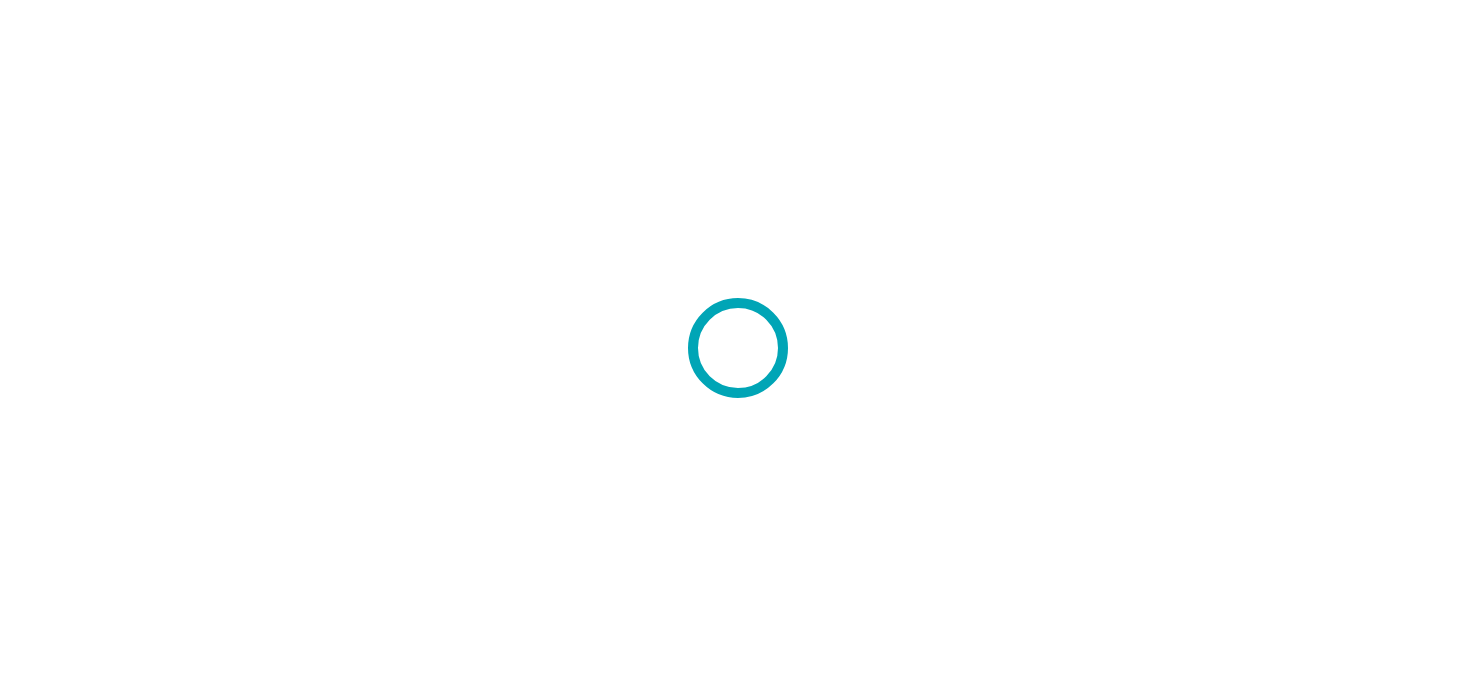 scroll, scrollTop: 0, scrollLeft: 0, axis: both 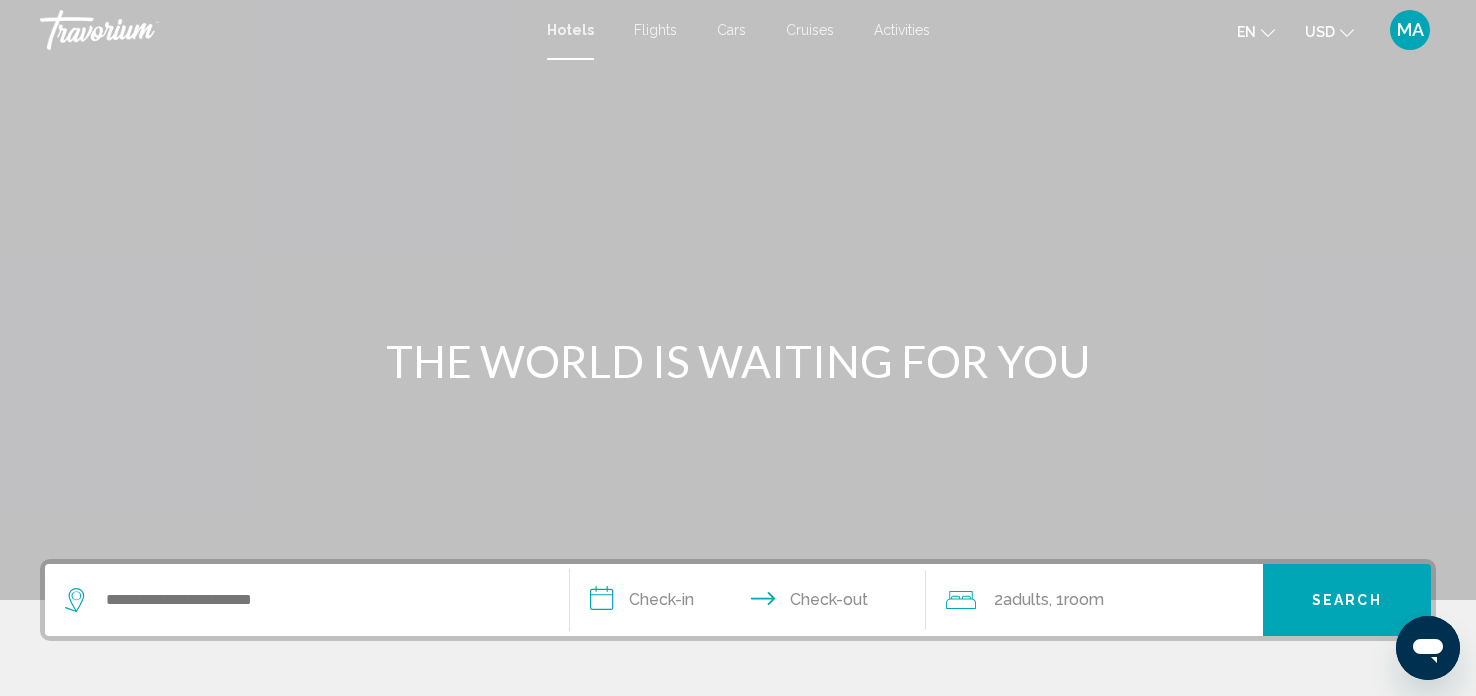 click at bounding box center [738, 300] 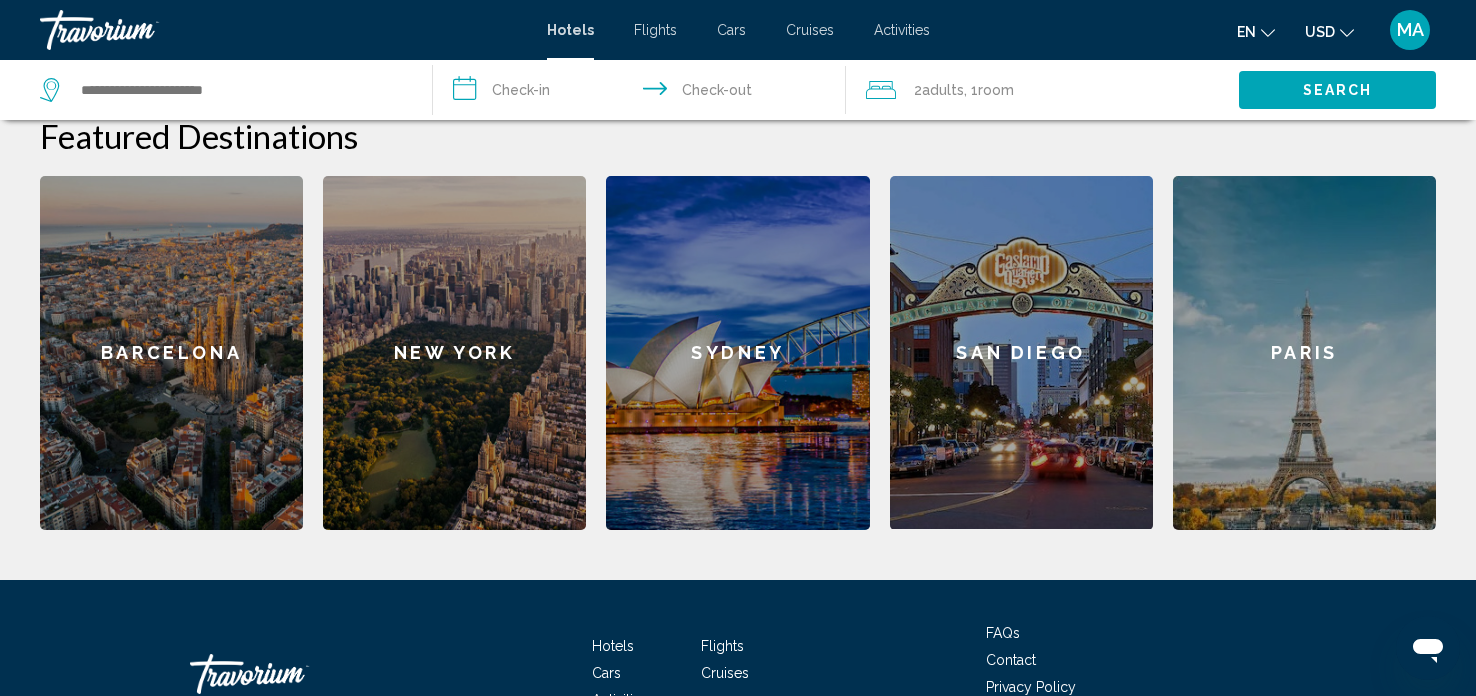 scroll, scrollTop: 573, scrollLeft: 0, axis: vertical 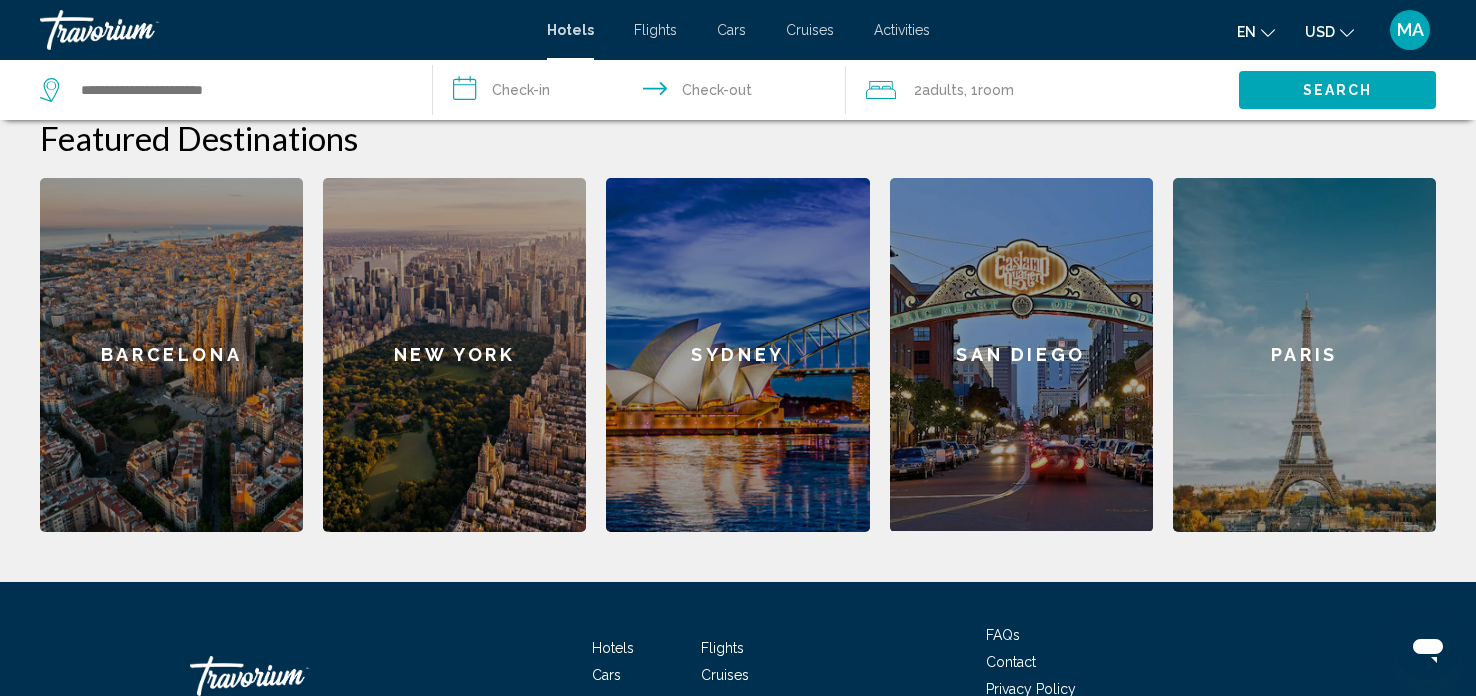 click on "Paris" at bounding box center [1304, 355] 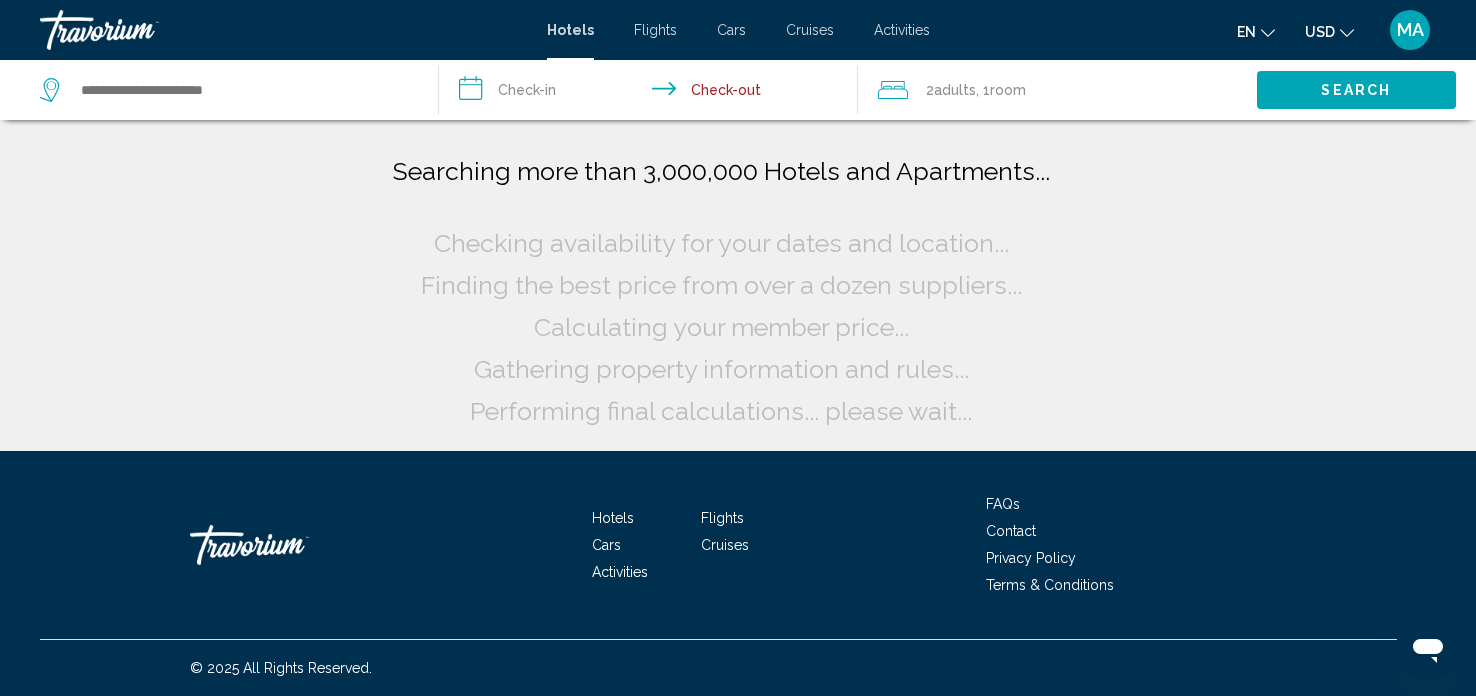 scroll, scrollTop: 0, scrollLeft: 0, axis: both 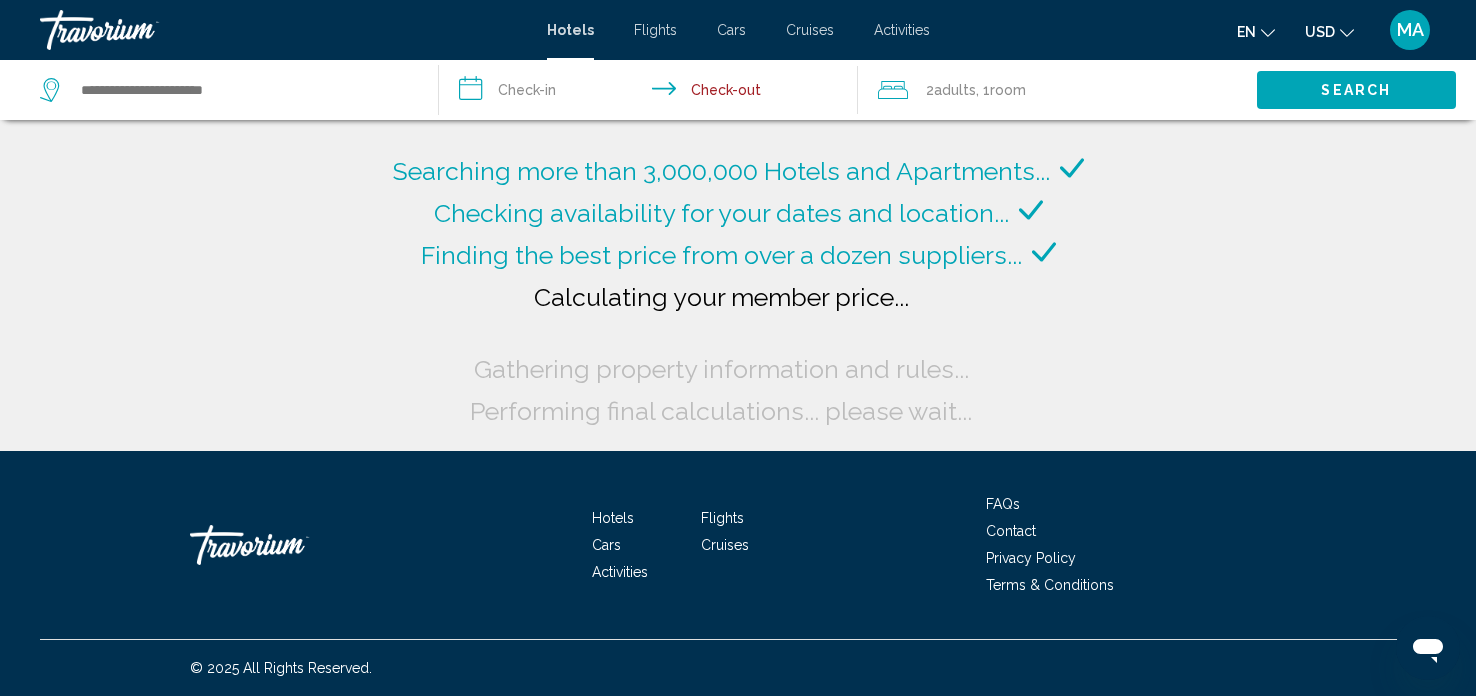 click on "Search" 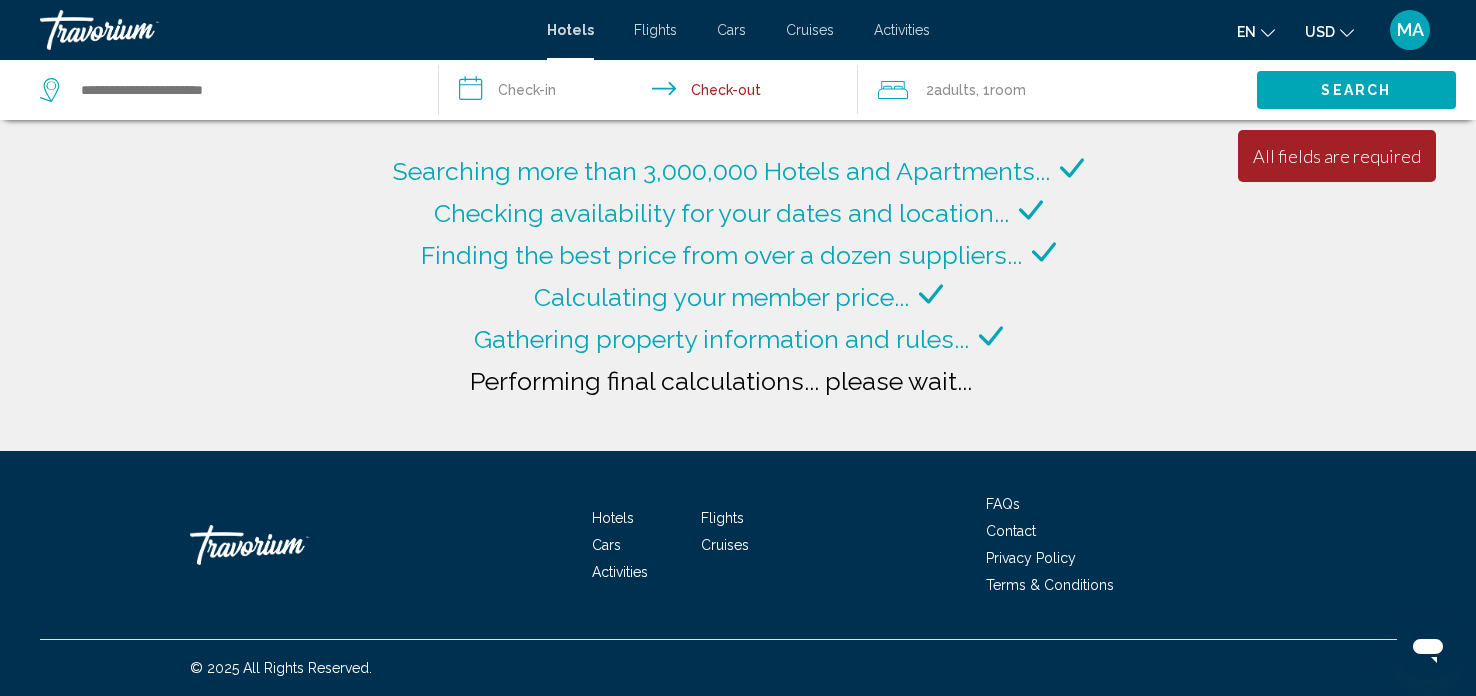 type on "**********" 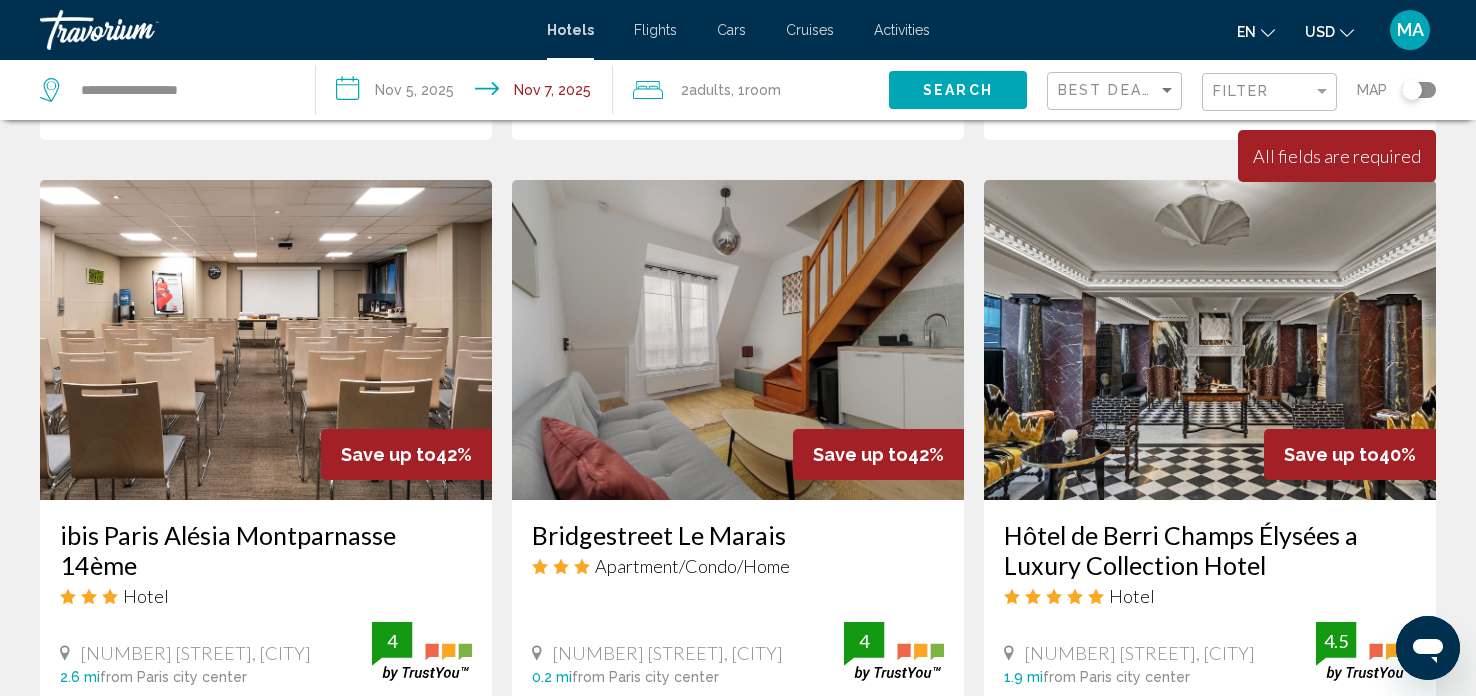 scroll, scrollTop: 2740, scrollLeft: 0, axis: vertical 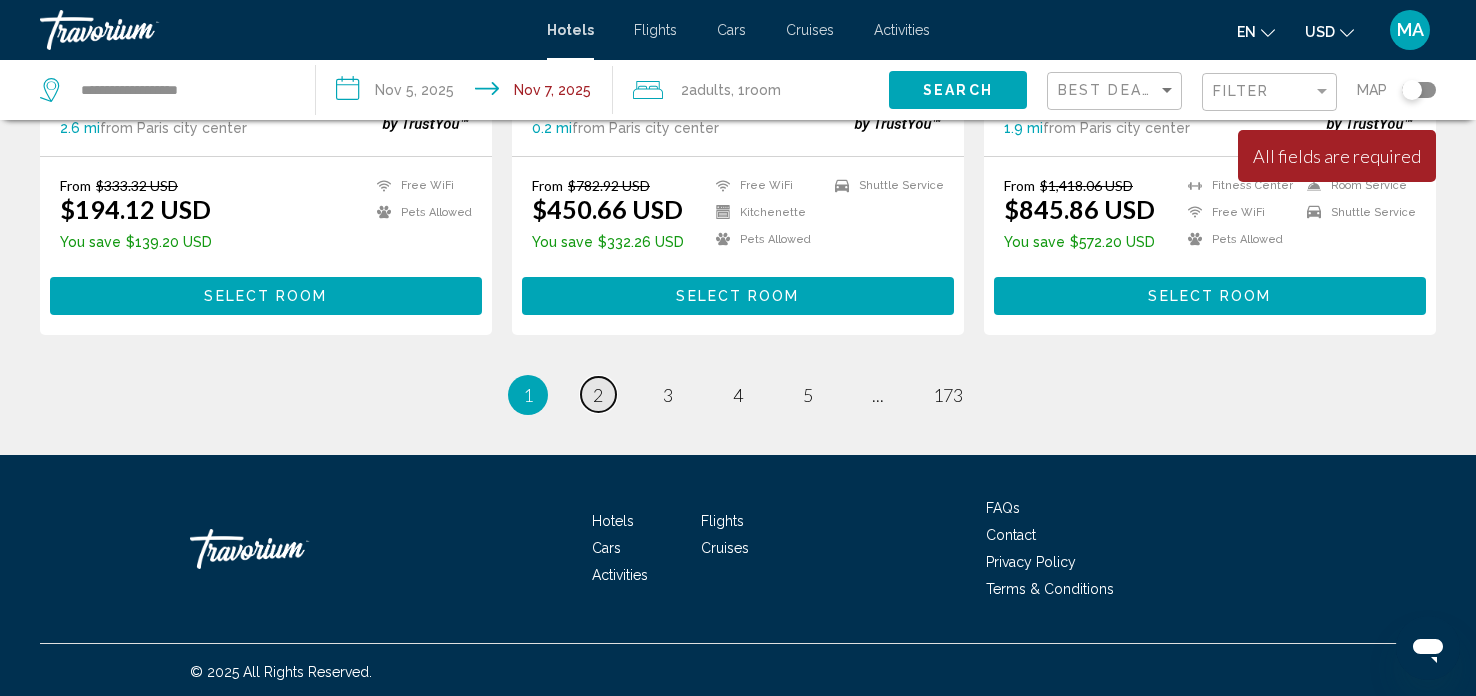 click on "2" at bounding box center [598, 395] 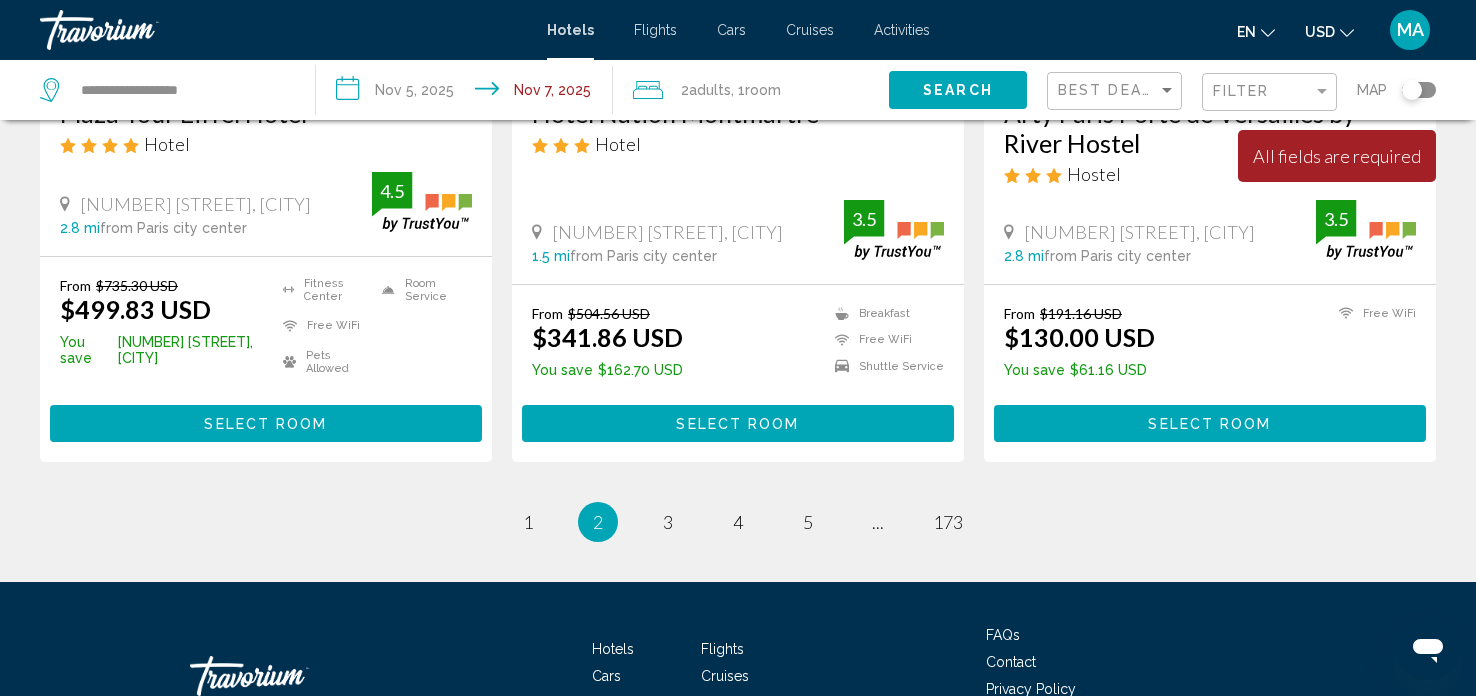 scroll, scrollTop: 2583, scrollLeft: 0, axis: vertical 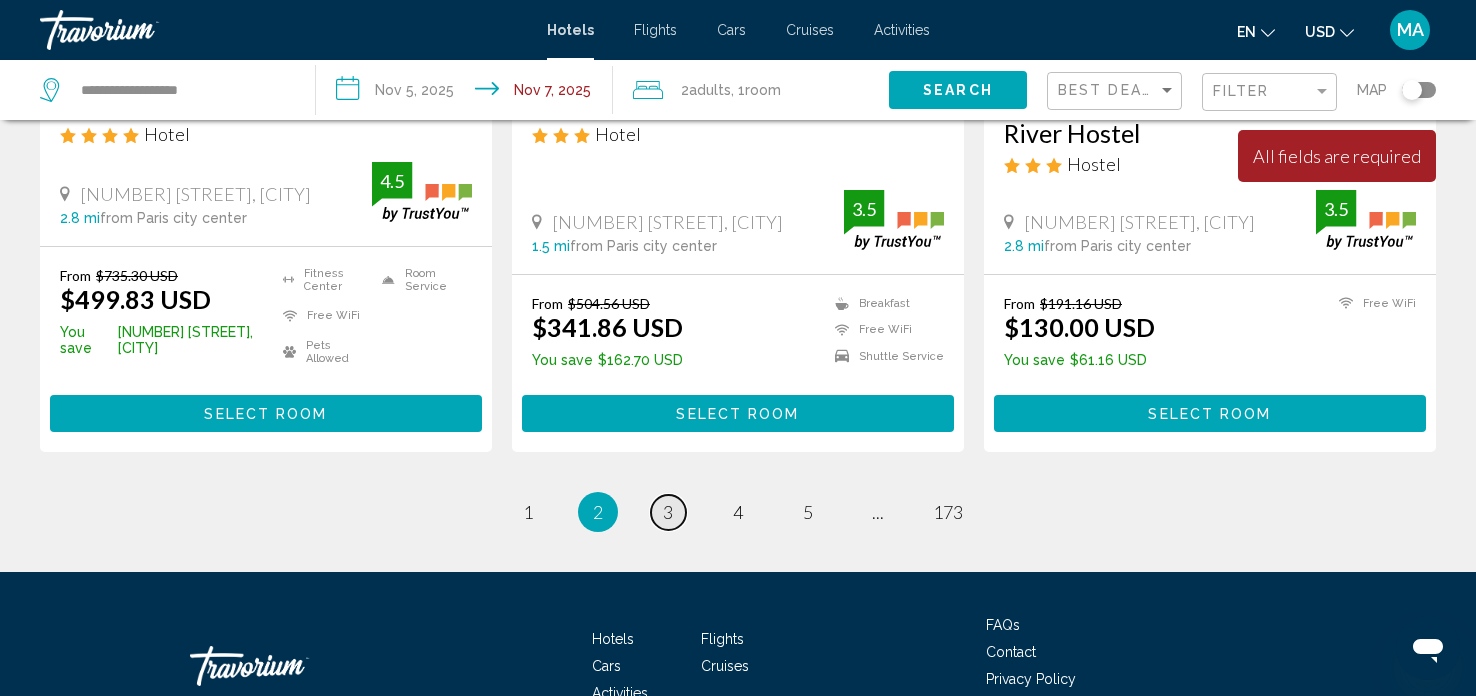 click on "3" at bounding box center [668, 512] 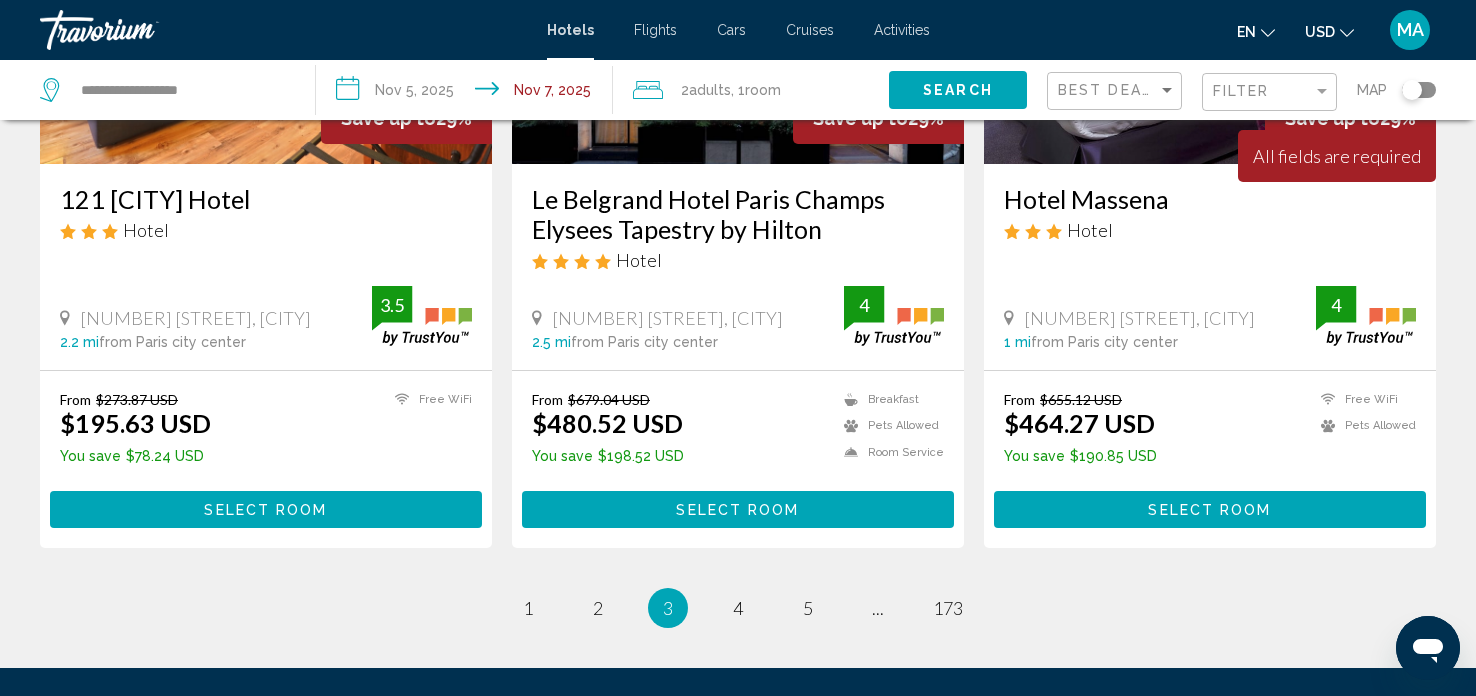 scroll, scrollTop: 2563, scrollLeft: 0, axis: vertical 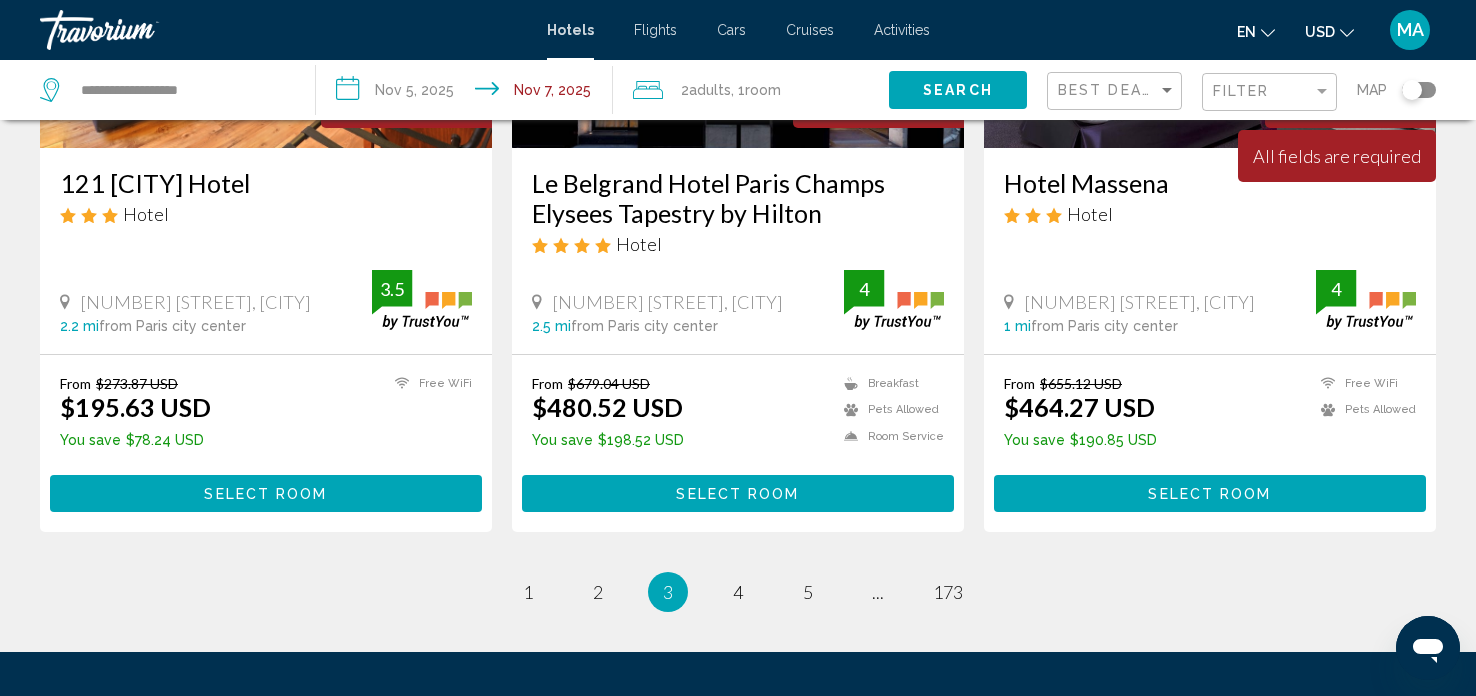 click on "Select Room" at bounding box center [265, 494] 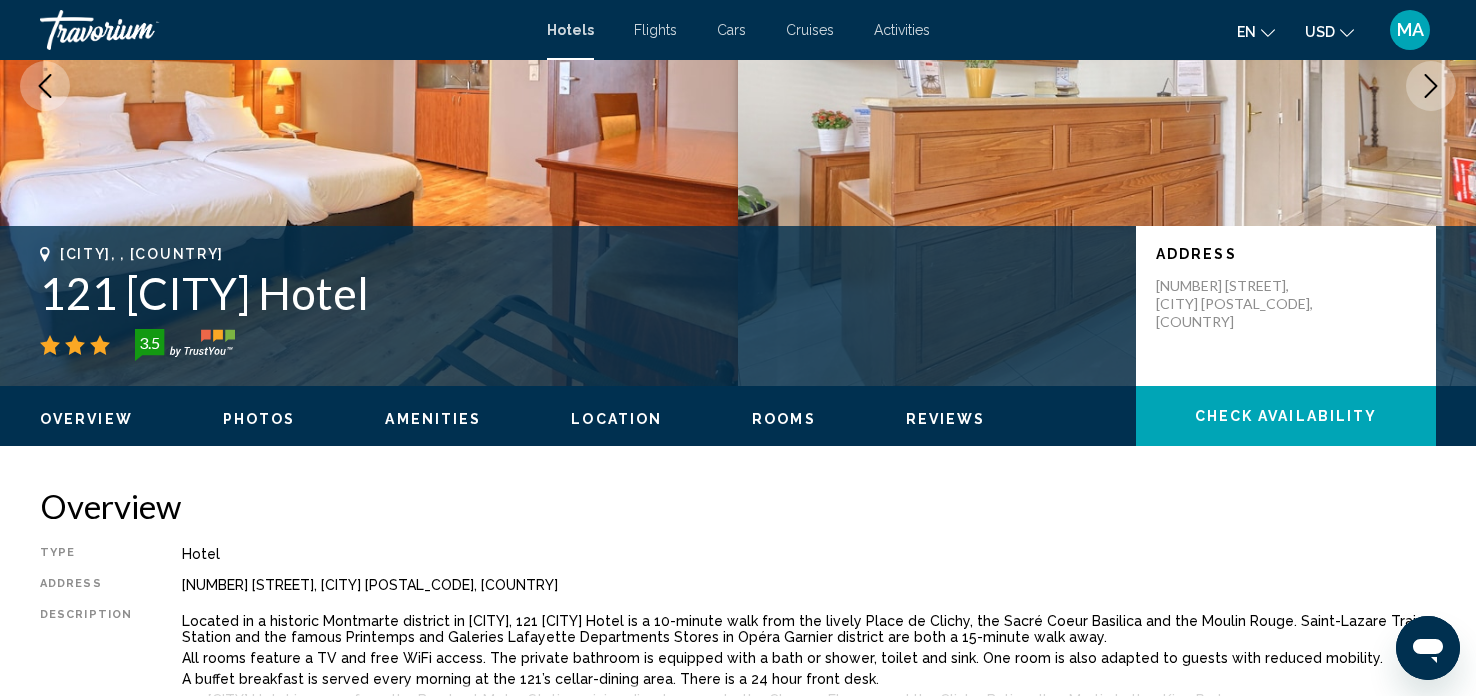 scroll, scrollTop: 275, scrollLeft: 0, axis: vertical 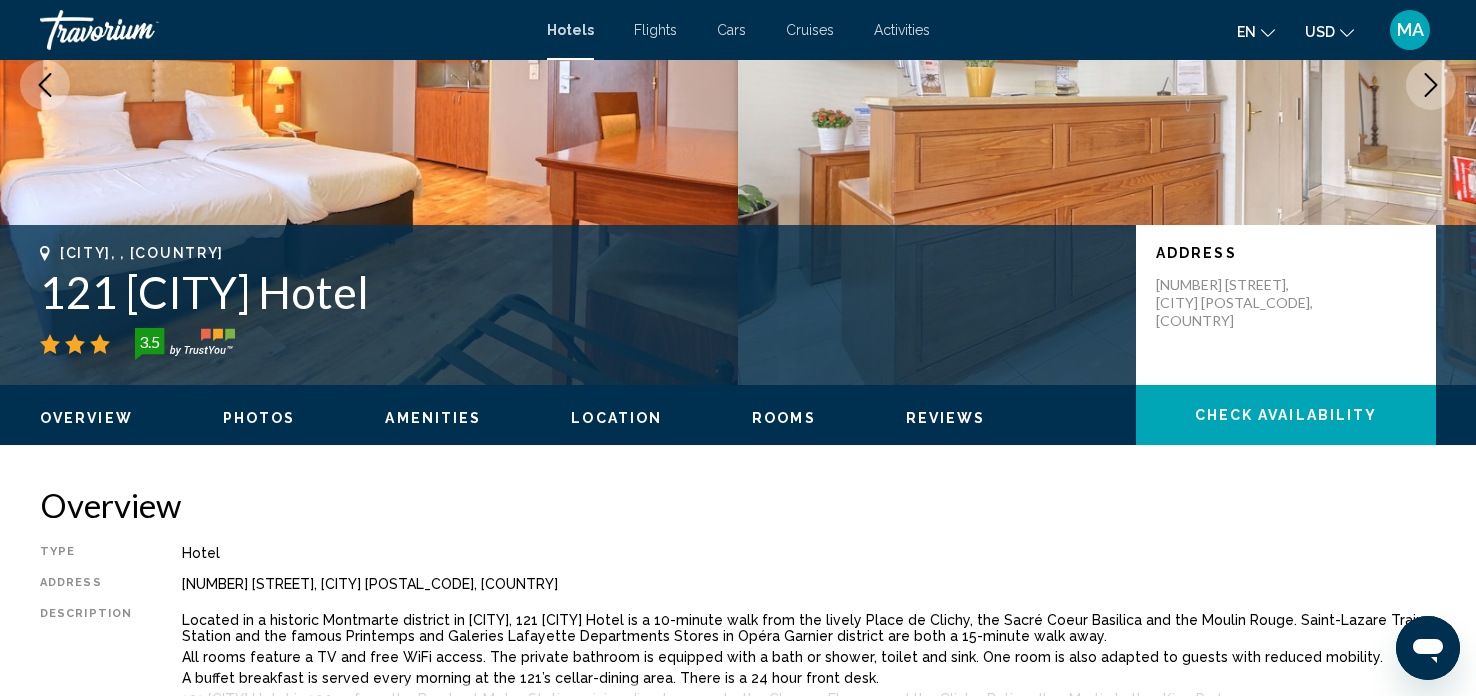 click on "Photos" at bounding box center (259, 418) 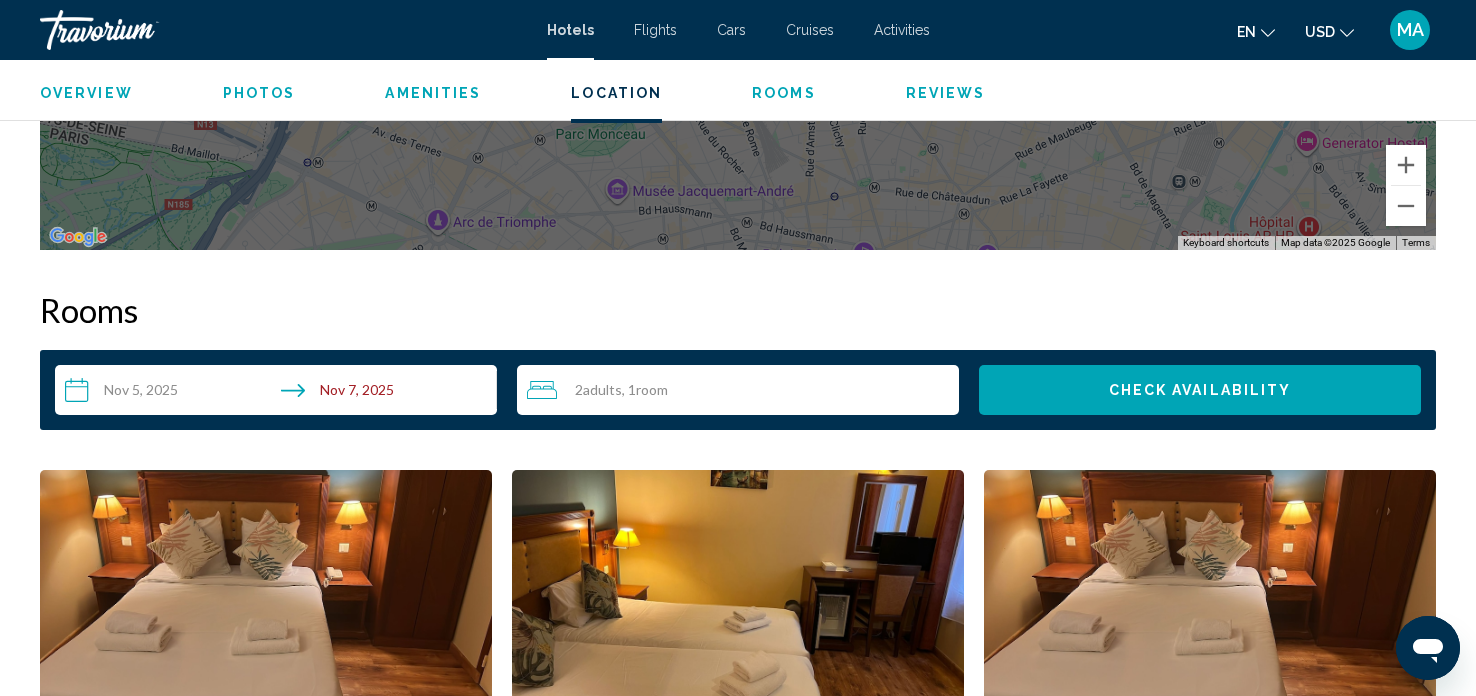 scroll, scrollTop: 2319, scrollLeft: 0, axis: vertical 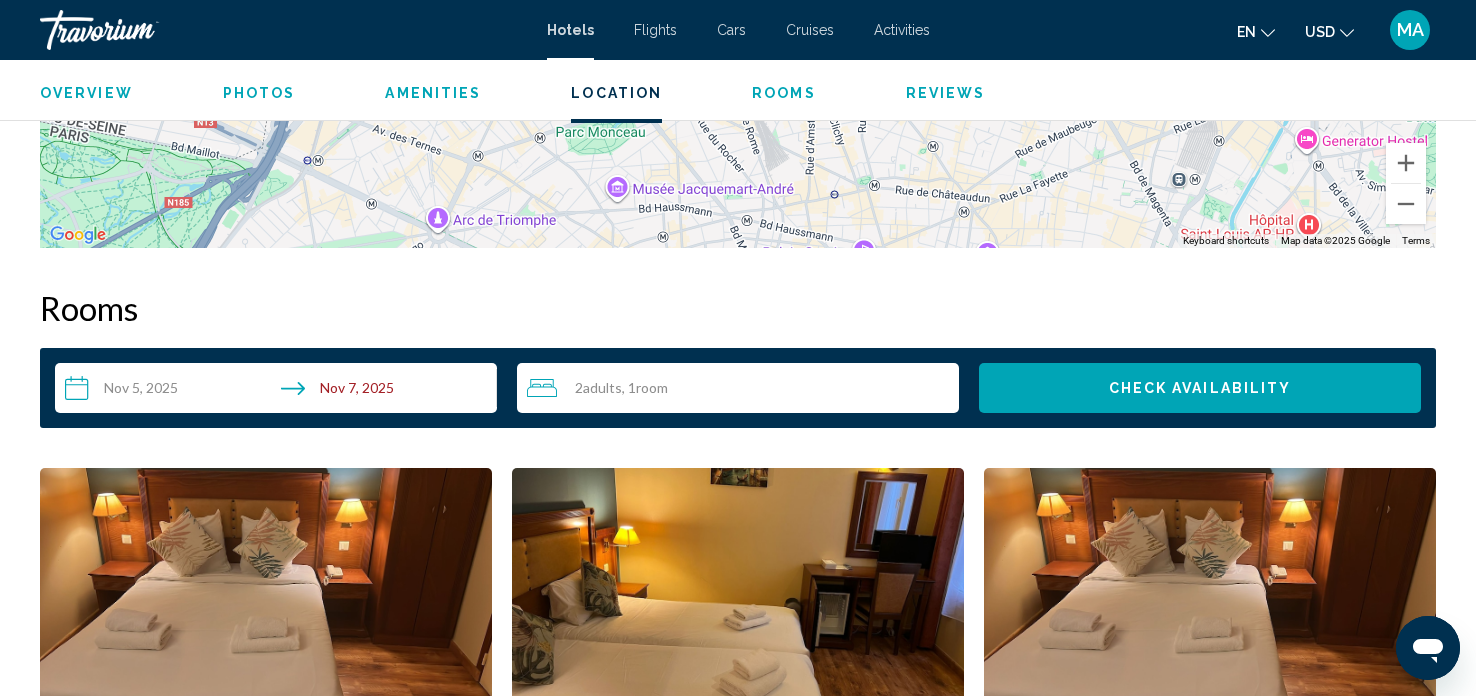 click on "**********" at bounding box center [280, 391] 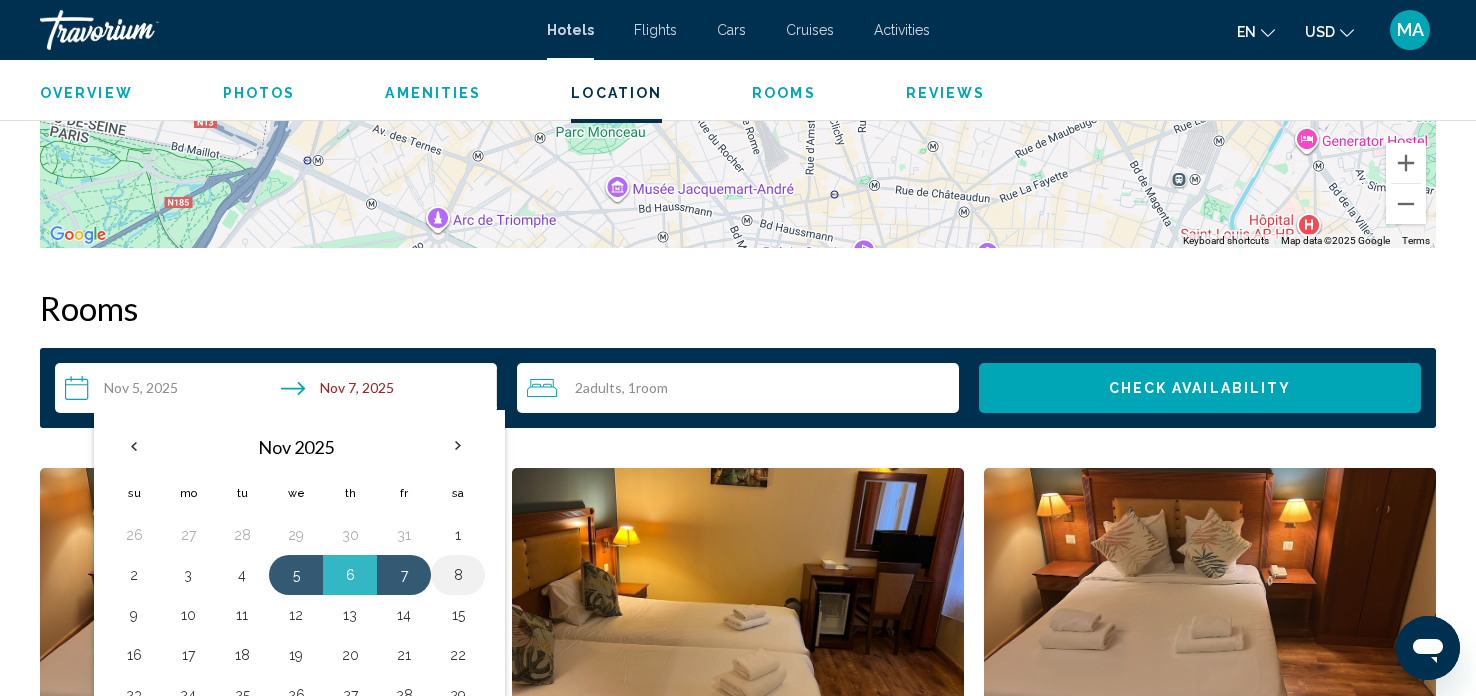 click on "8" at bounding box center (458, 575) 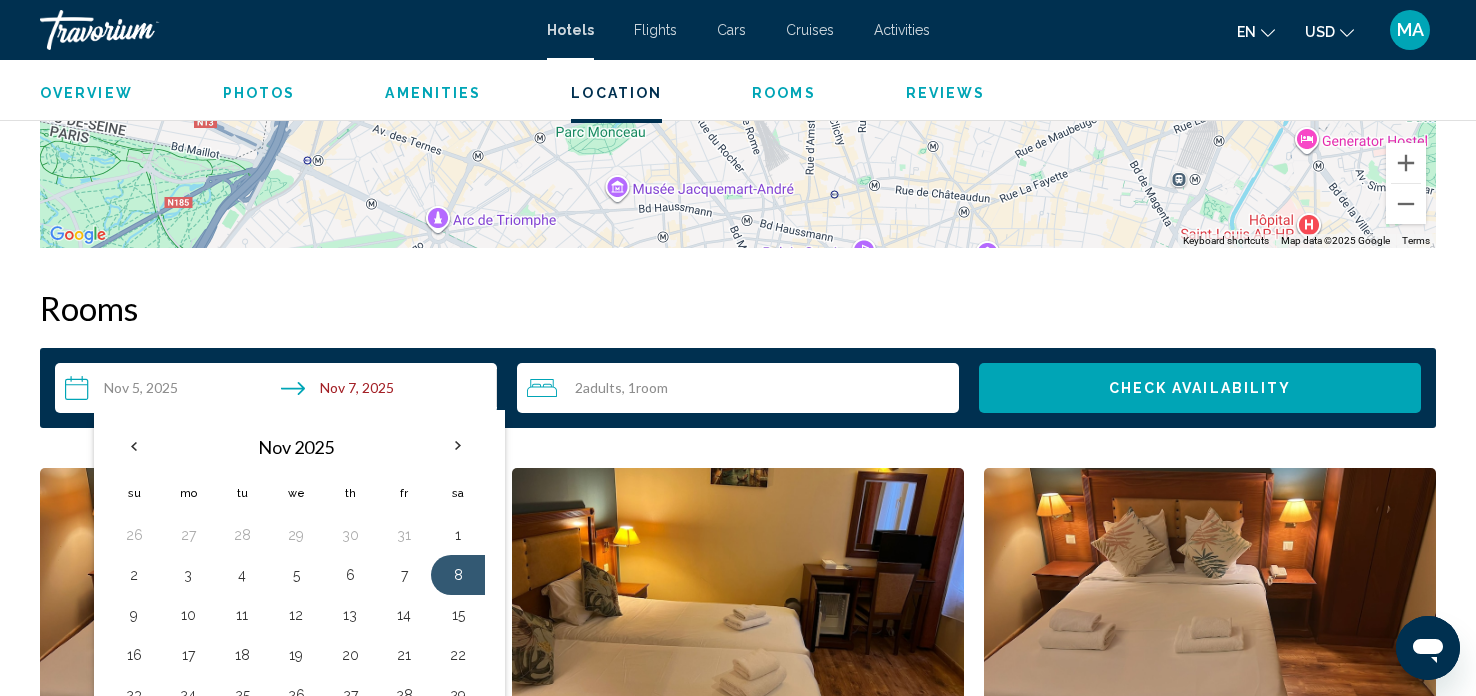 click on "Check Availability" at bounding box center (1200, 389) 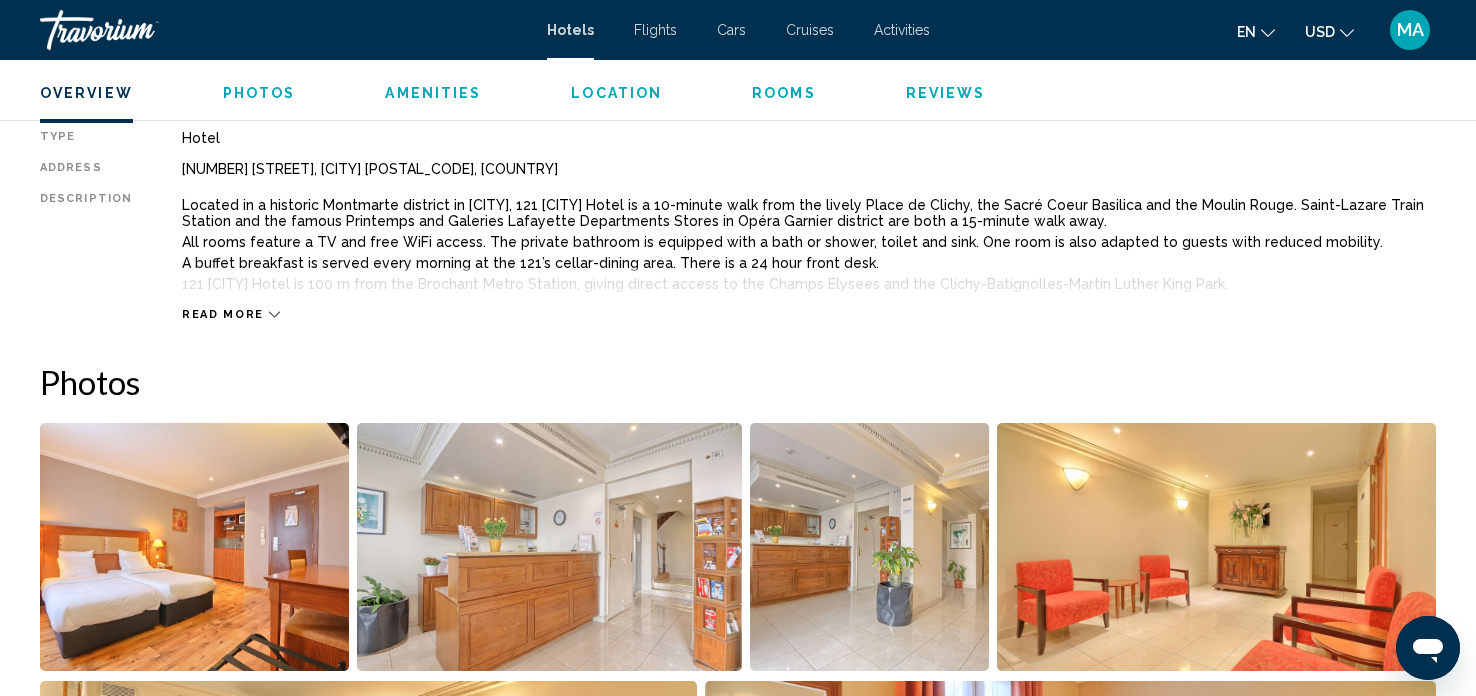 scroll, scrollTop: 0, scrollLeft: 0, axis: both 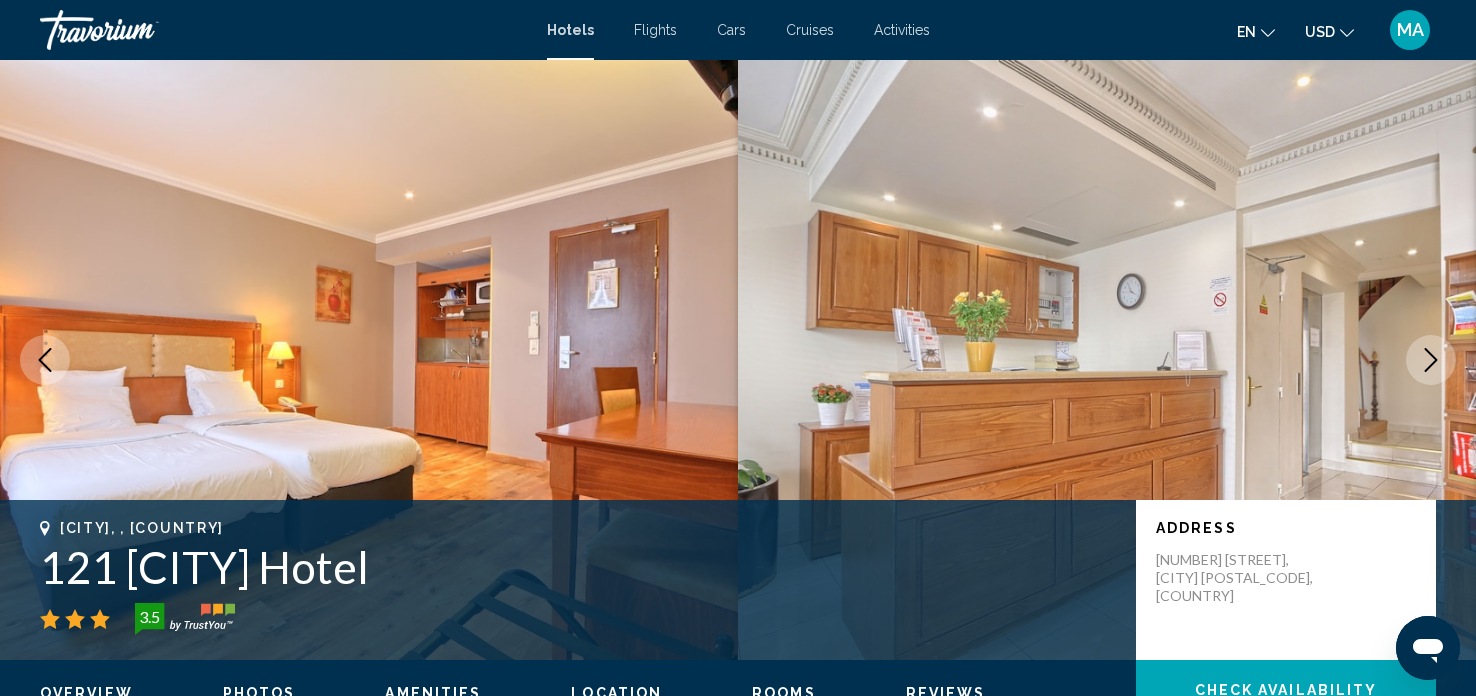 click on "Flights" at bounding box center (655, 30) 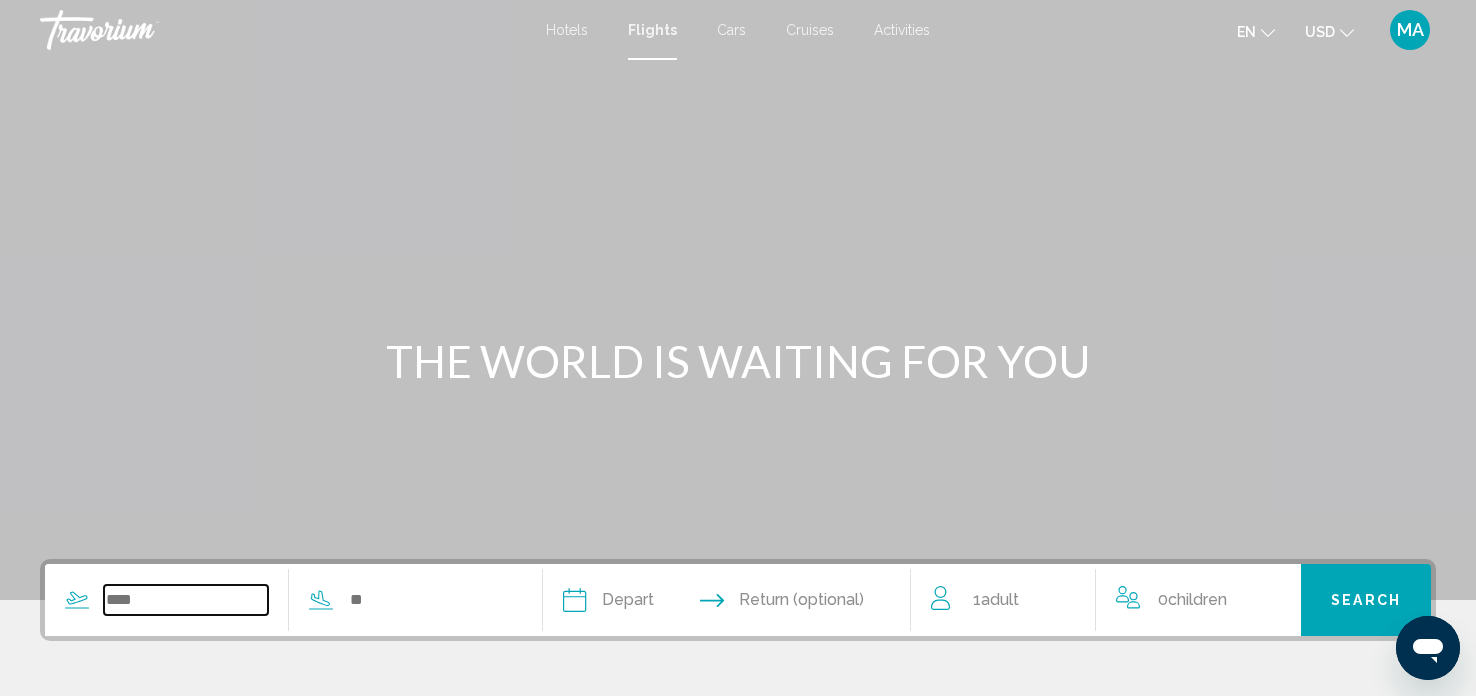 click at bounding box center (186, 600) 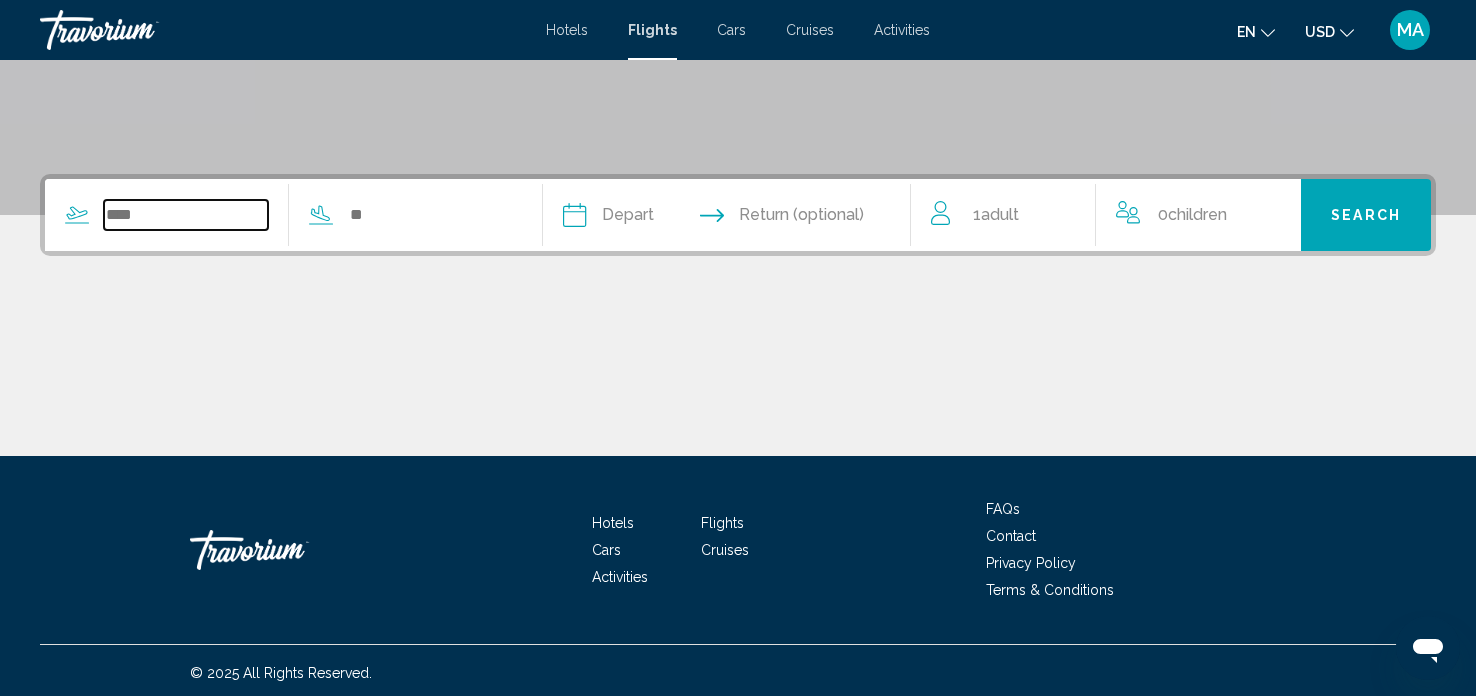 scroll, scrollTop: 388, scrollLeft: 0, axis: vertical 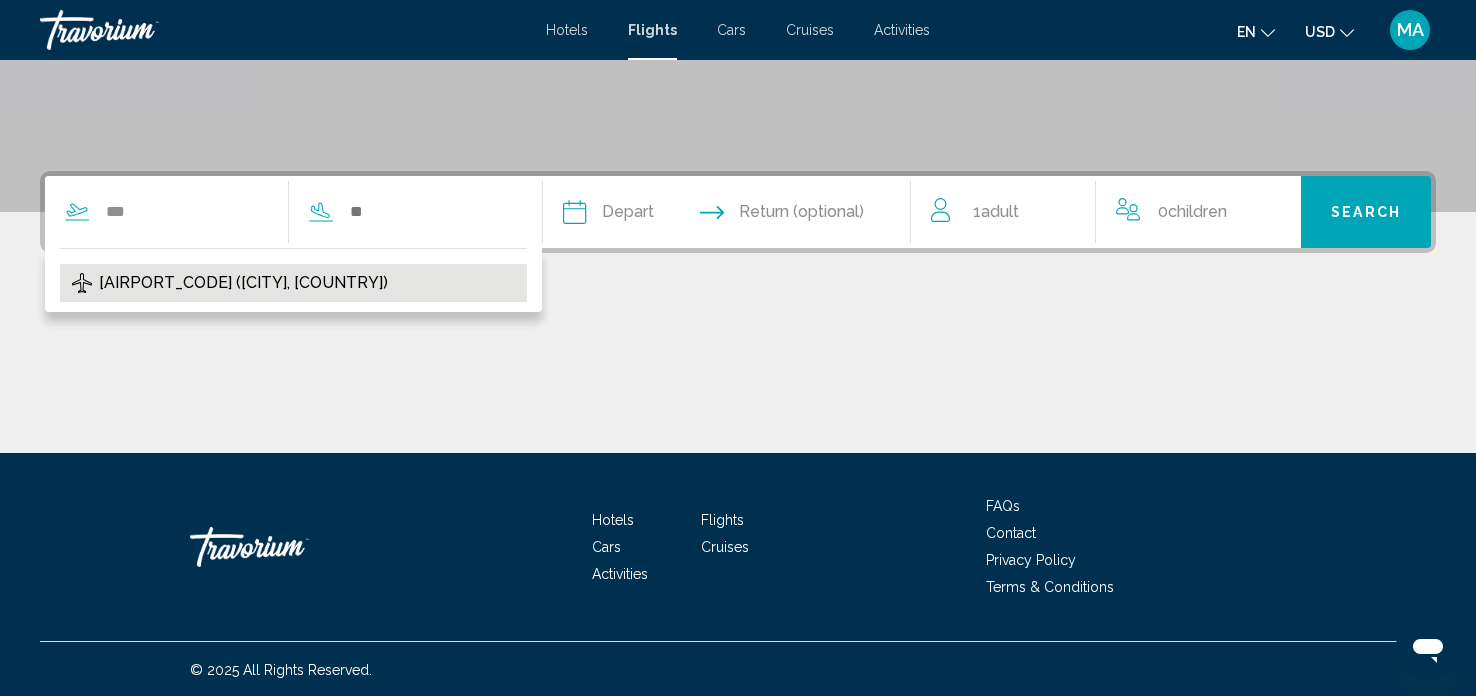 click on "[AIRPORT_CODE] ([CITY], [COUNTRY])" at bounding box center (243, 283) 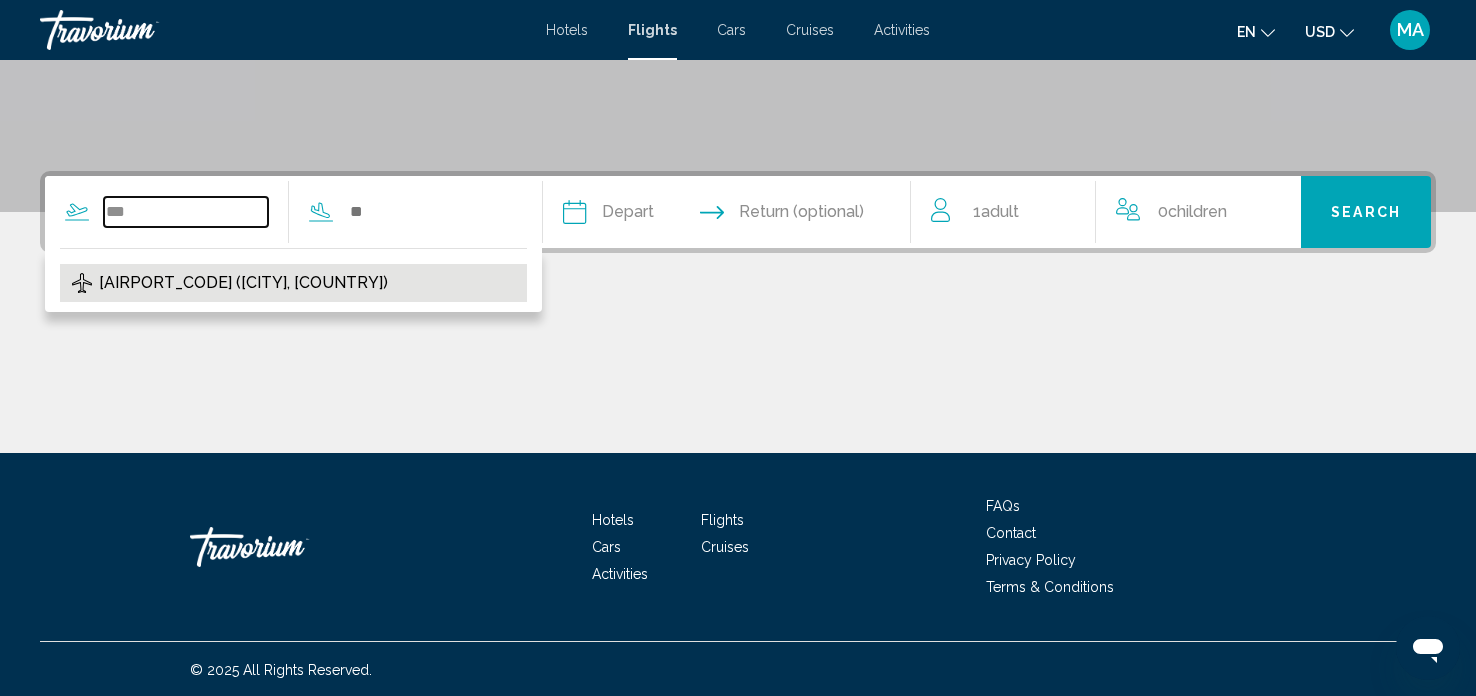 type on "**********" 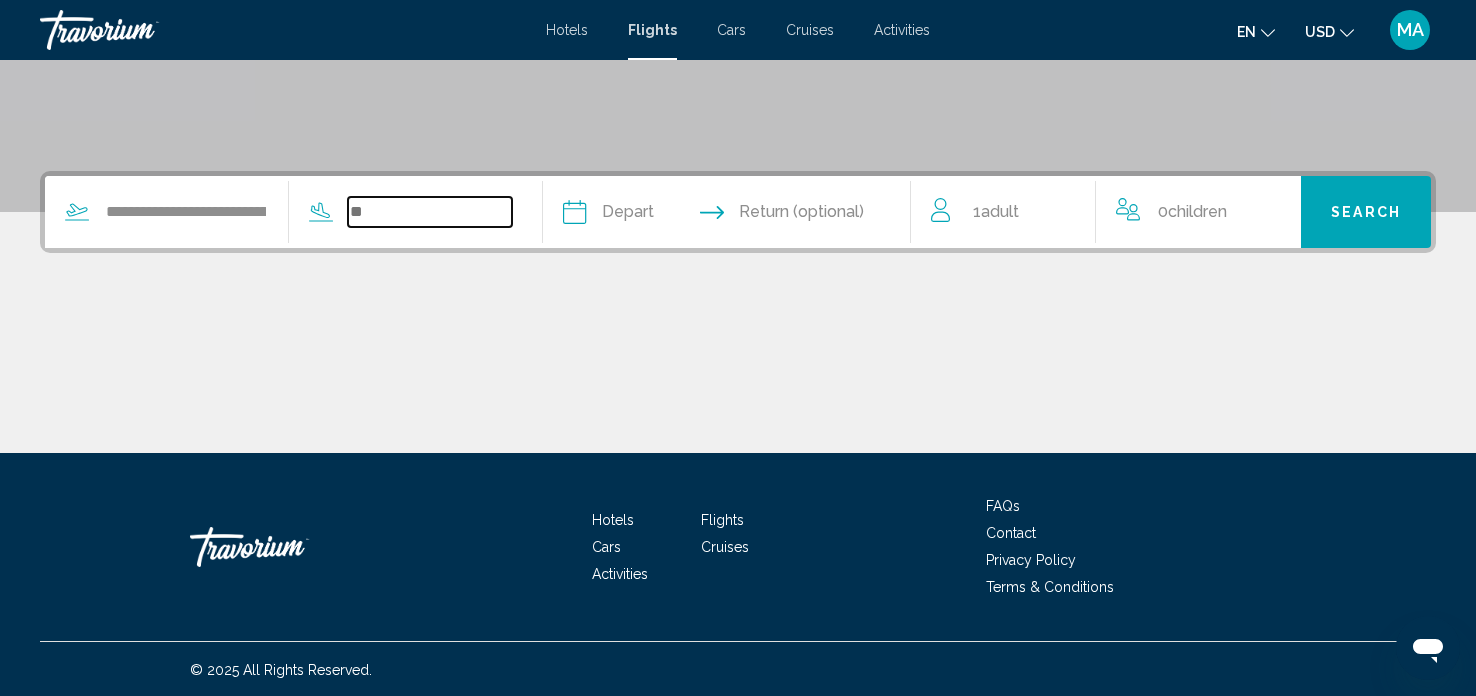 click at bounding box center (430, 212) 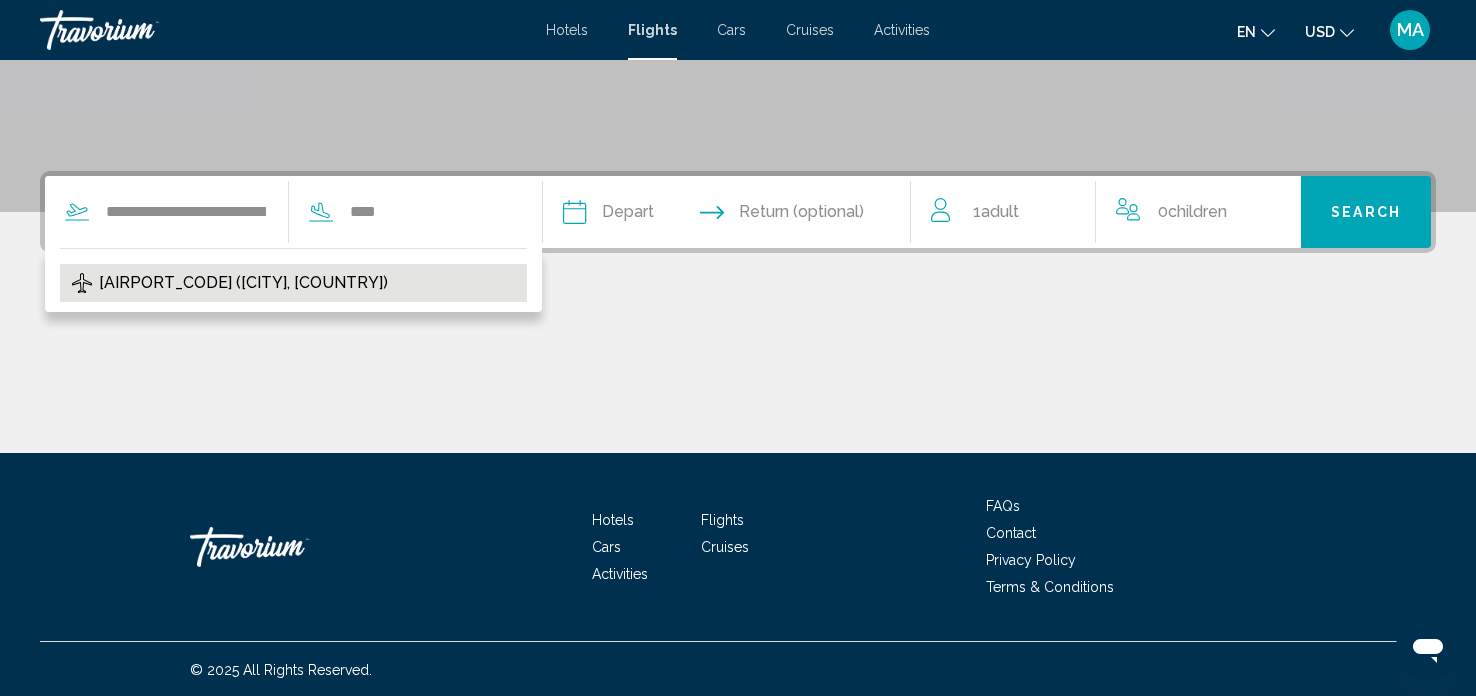 click on "[AIRPORT_CODE] ([CITY], [COUNTRY])" at bounding box center (293, 283) 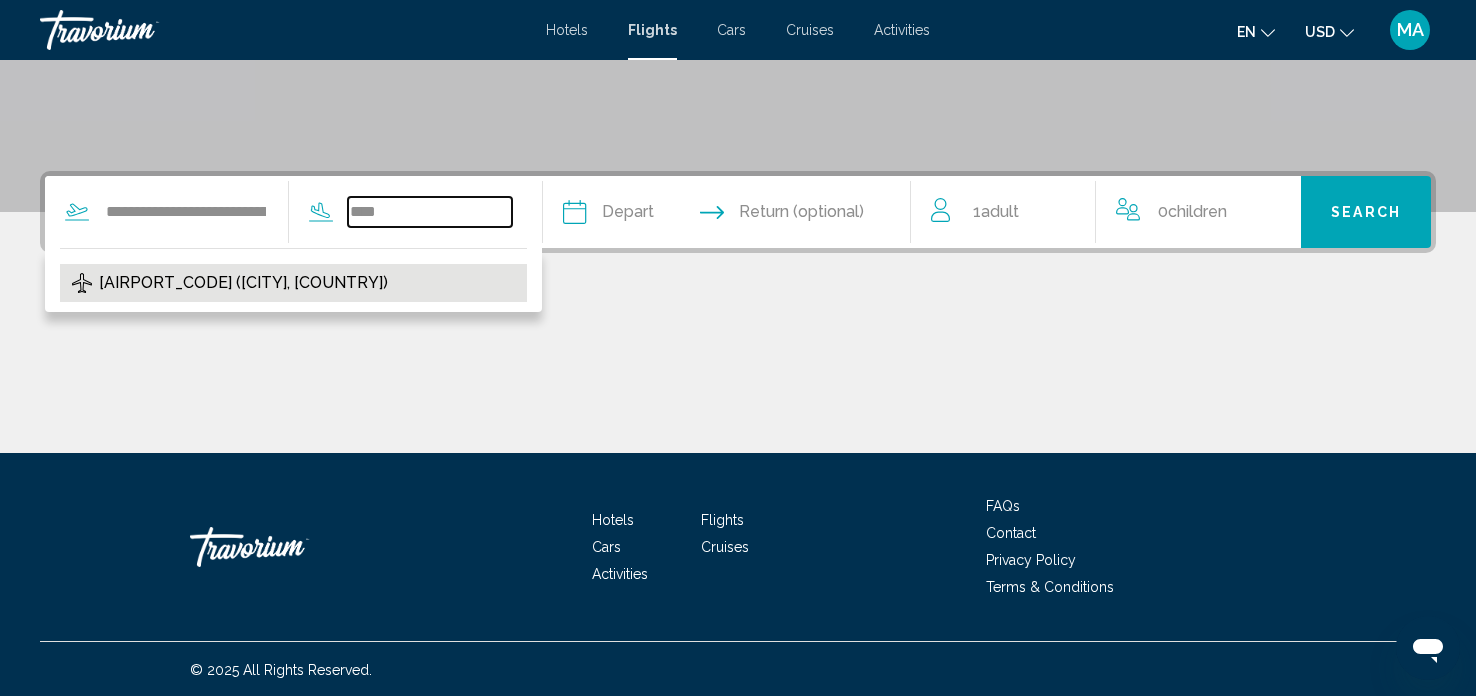type on "**********" 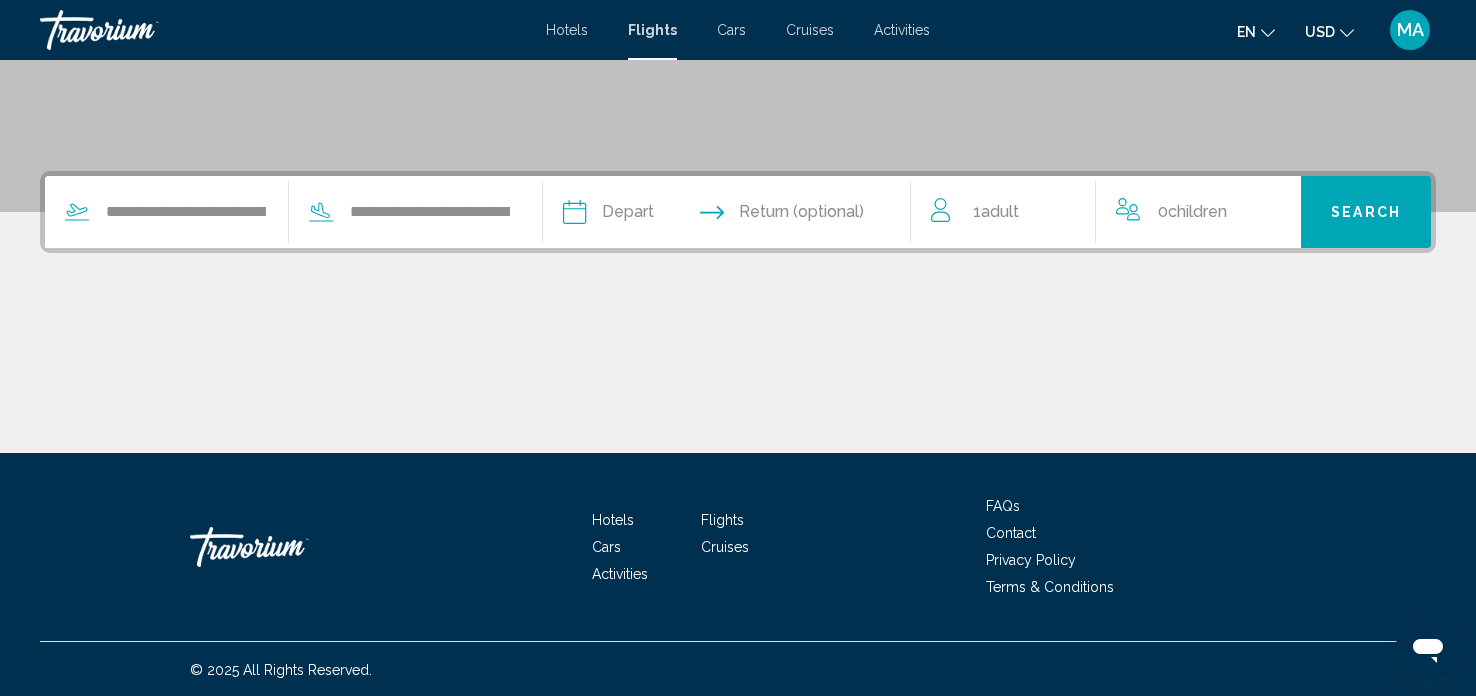click on "Search" at bounding box center (1366, 213) 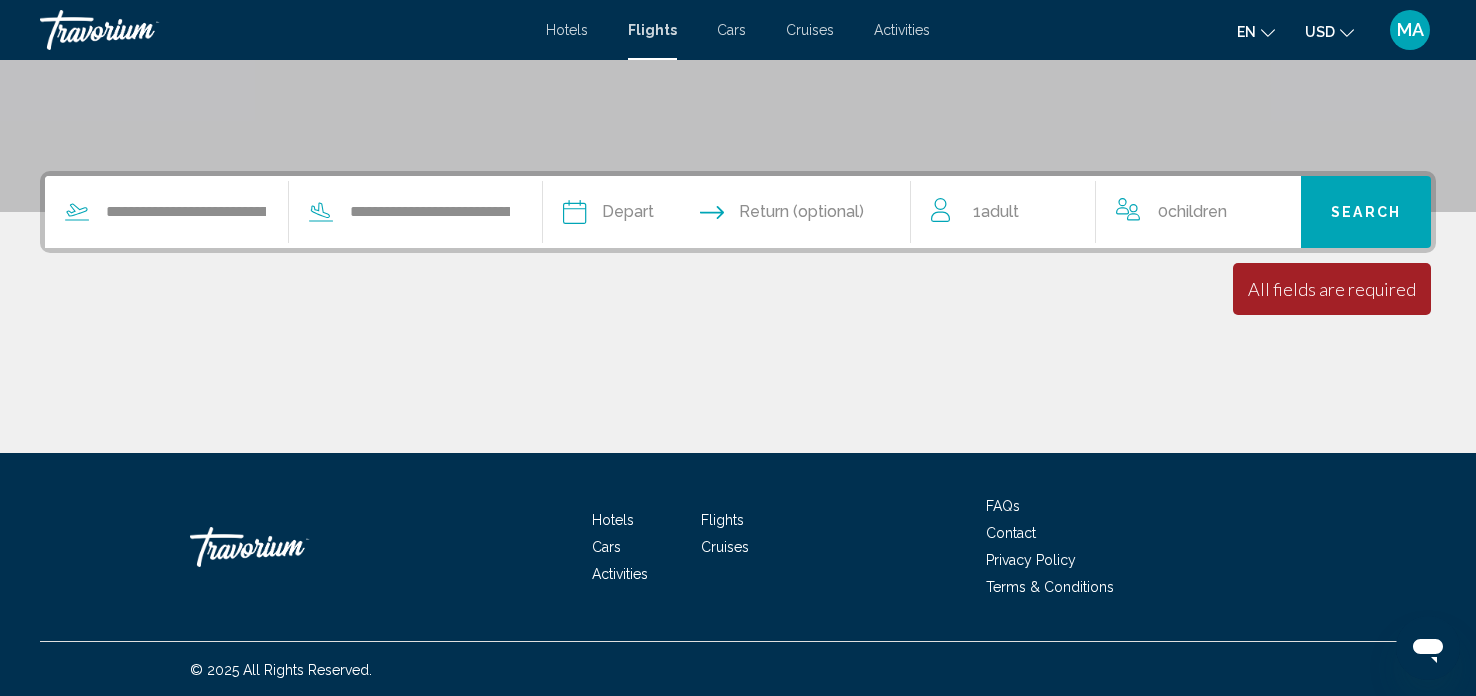 click at bounding box center [649, 215] 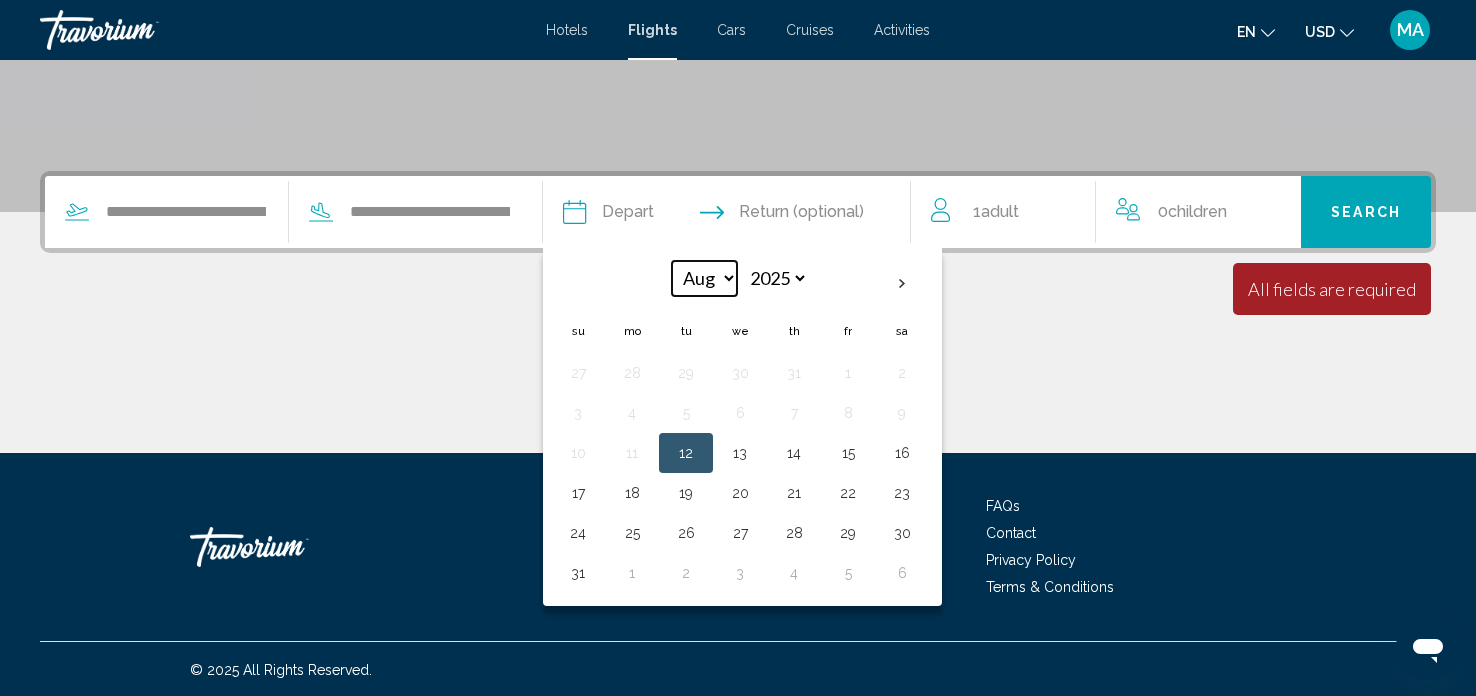 click on "*** *** *** *** *** *** *** *** *** *** *** ***" at bounding box center (704, 278) 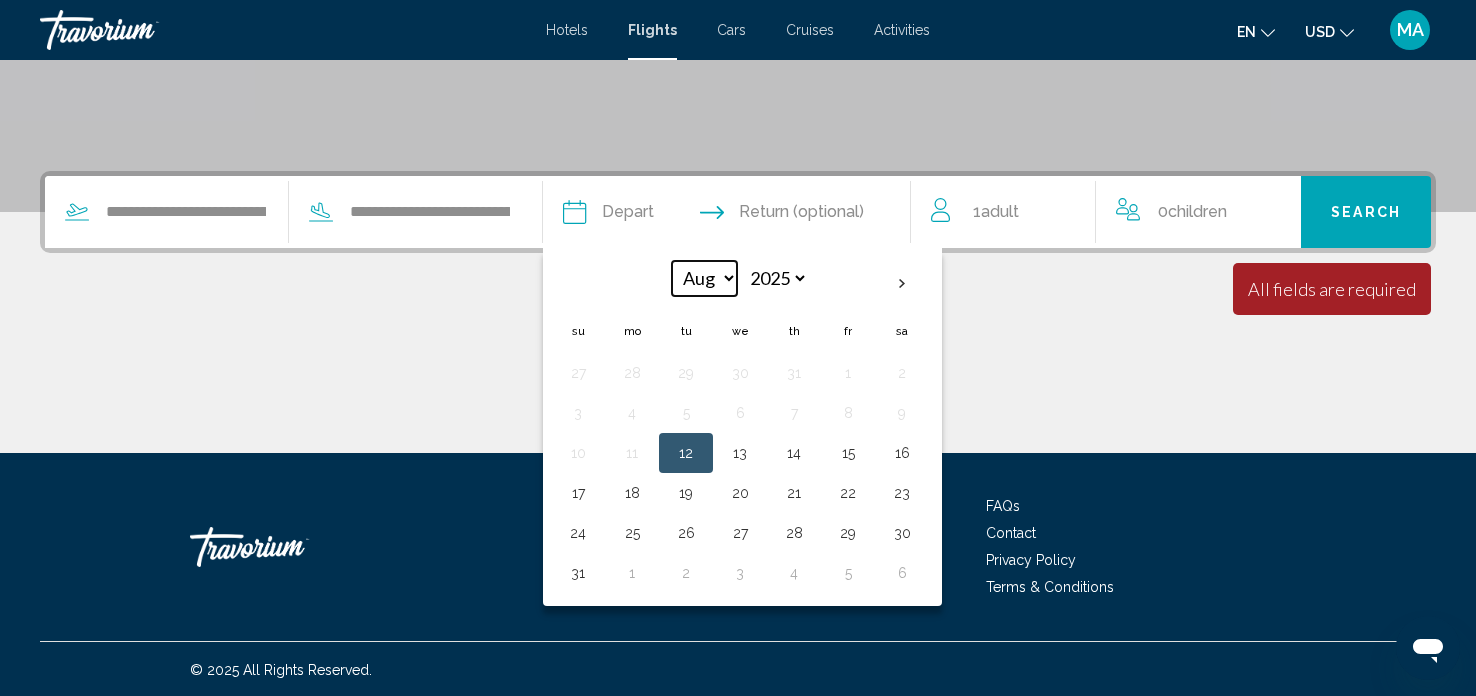 select on "**" 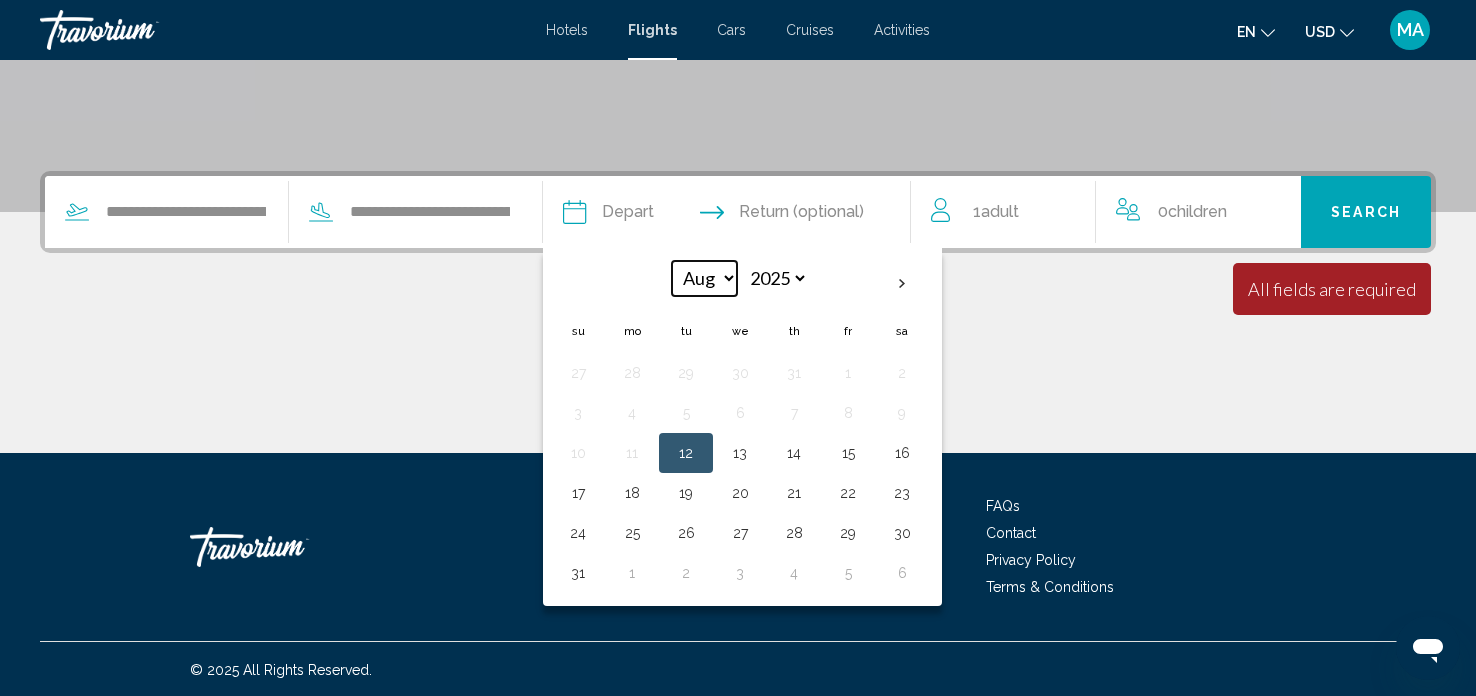 click on "*** *** *** *** *** *** *** *** *** *** *** ***" at bounding box center (704, 278) 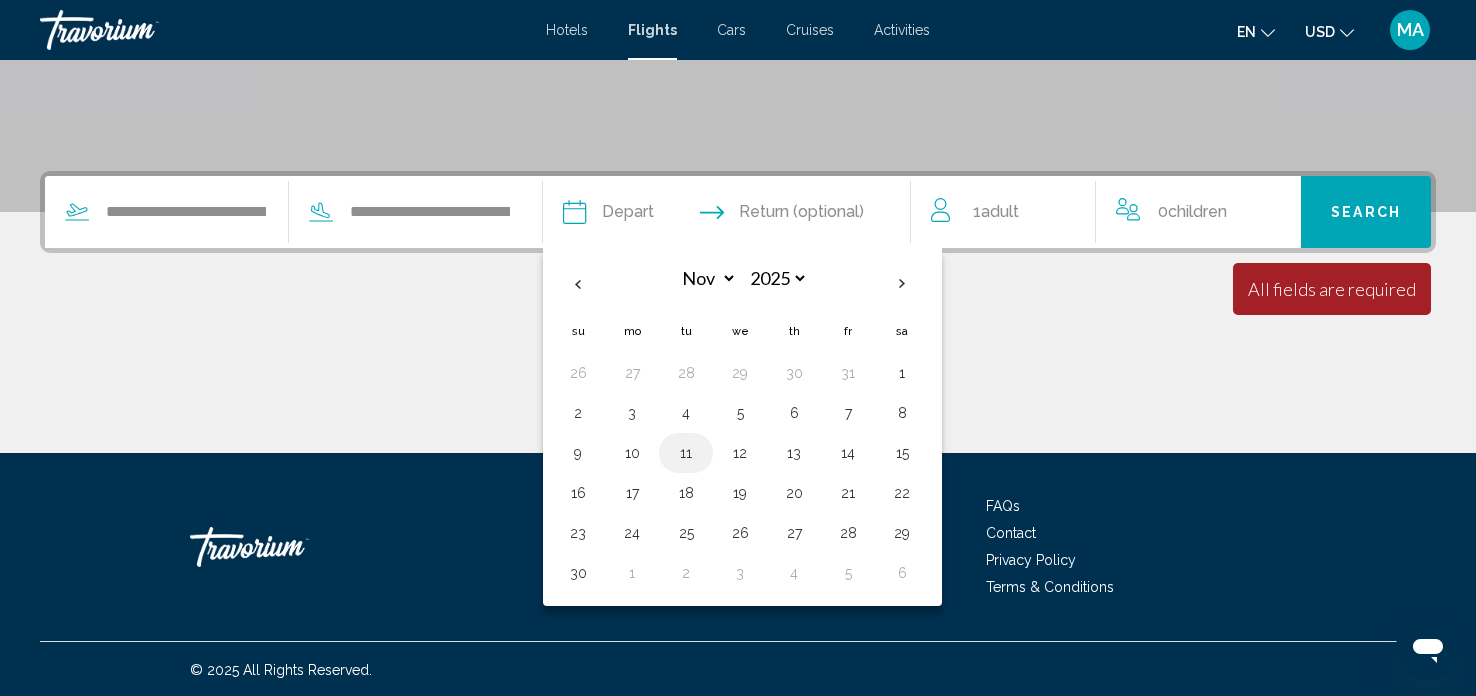click on "11" at bounding box center [686, 453] 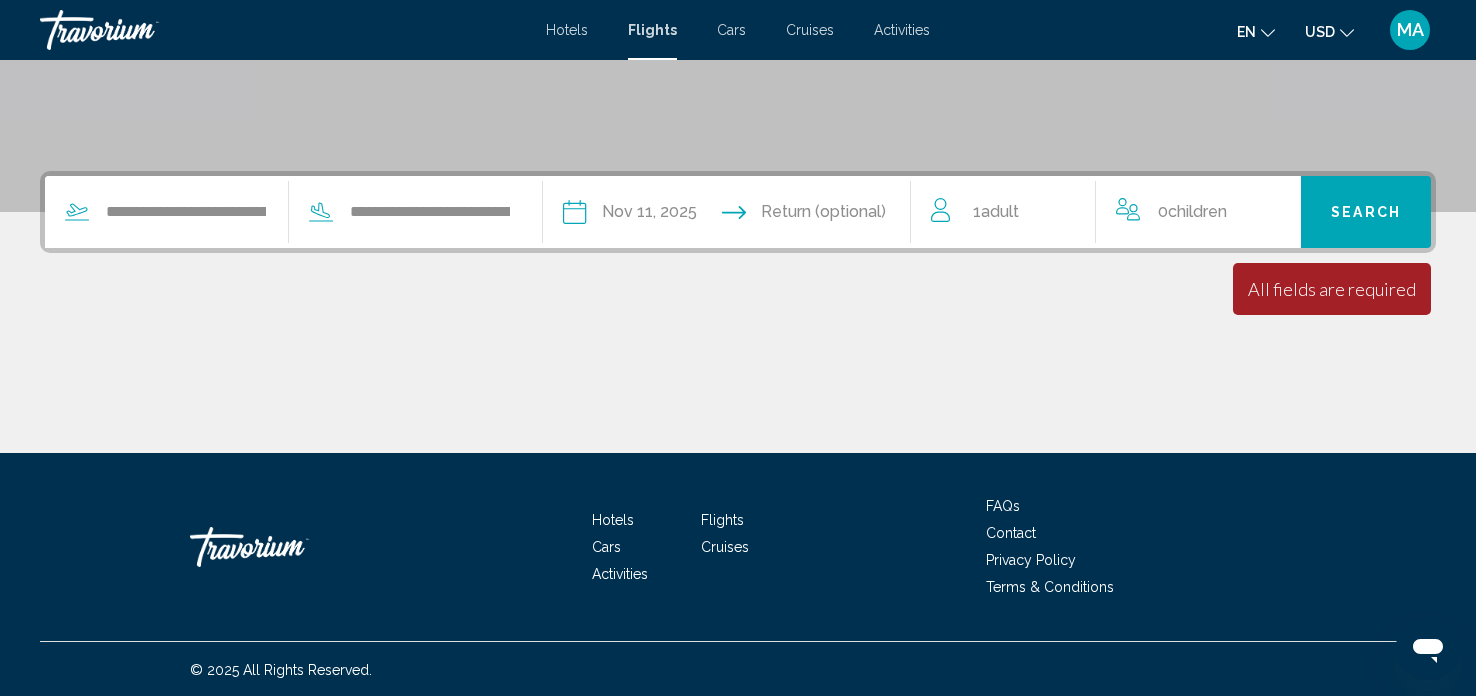 click at bounding box center (828, 215) 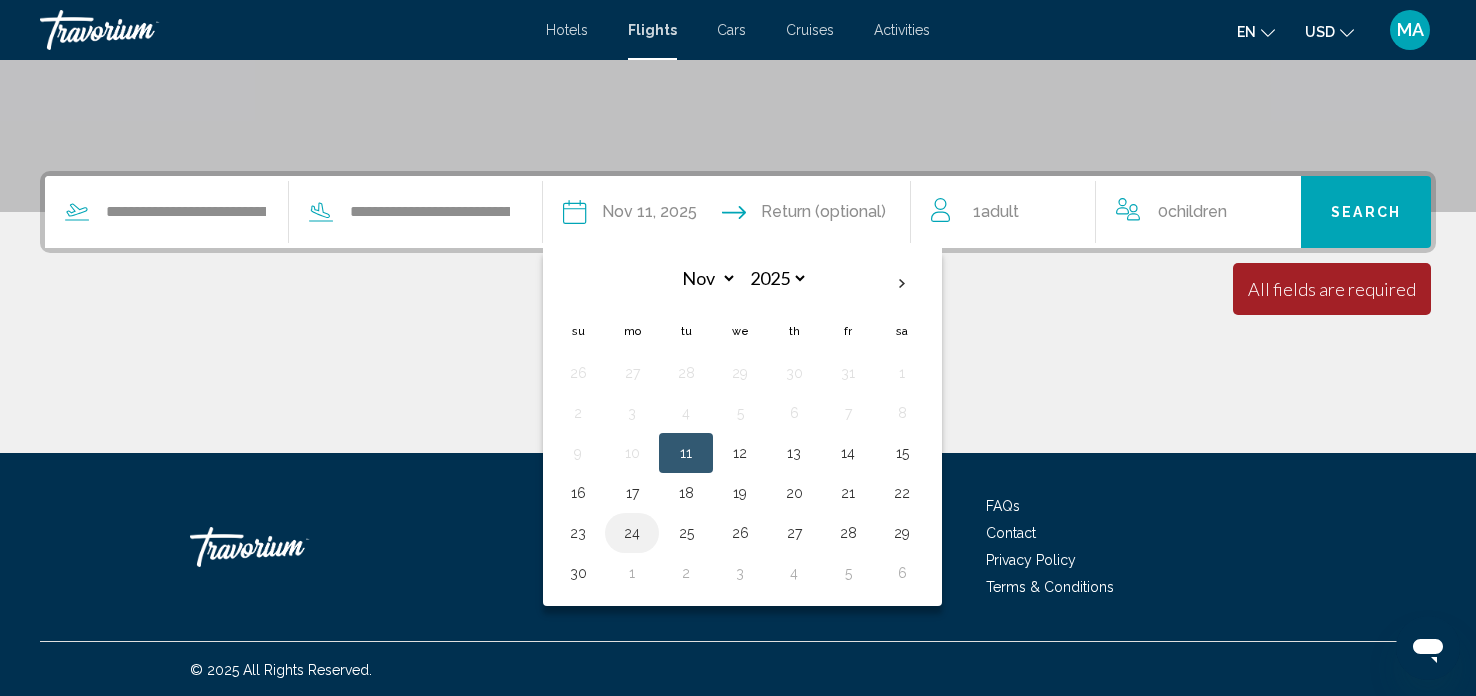 click on "24" at bounding box center (632, 533) 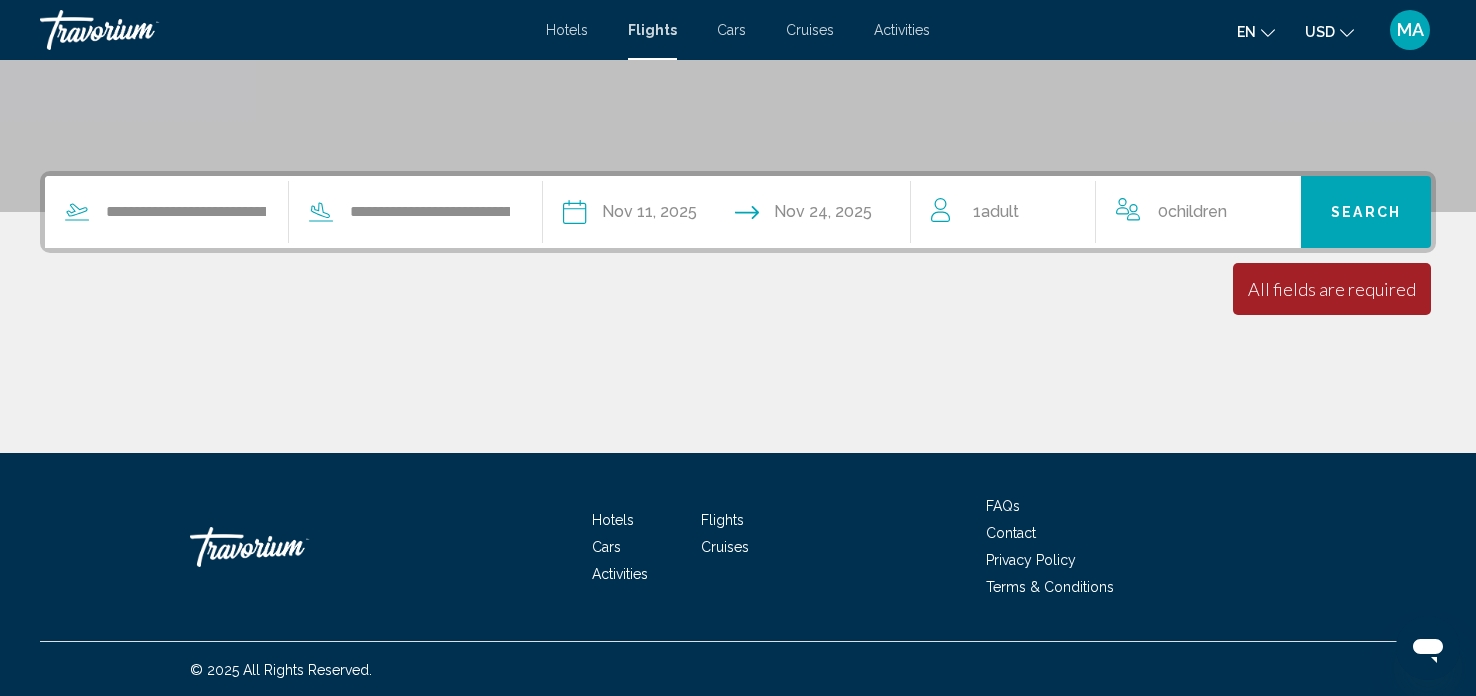 click on "Search" at bounding box center (1366, 213) 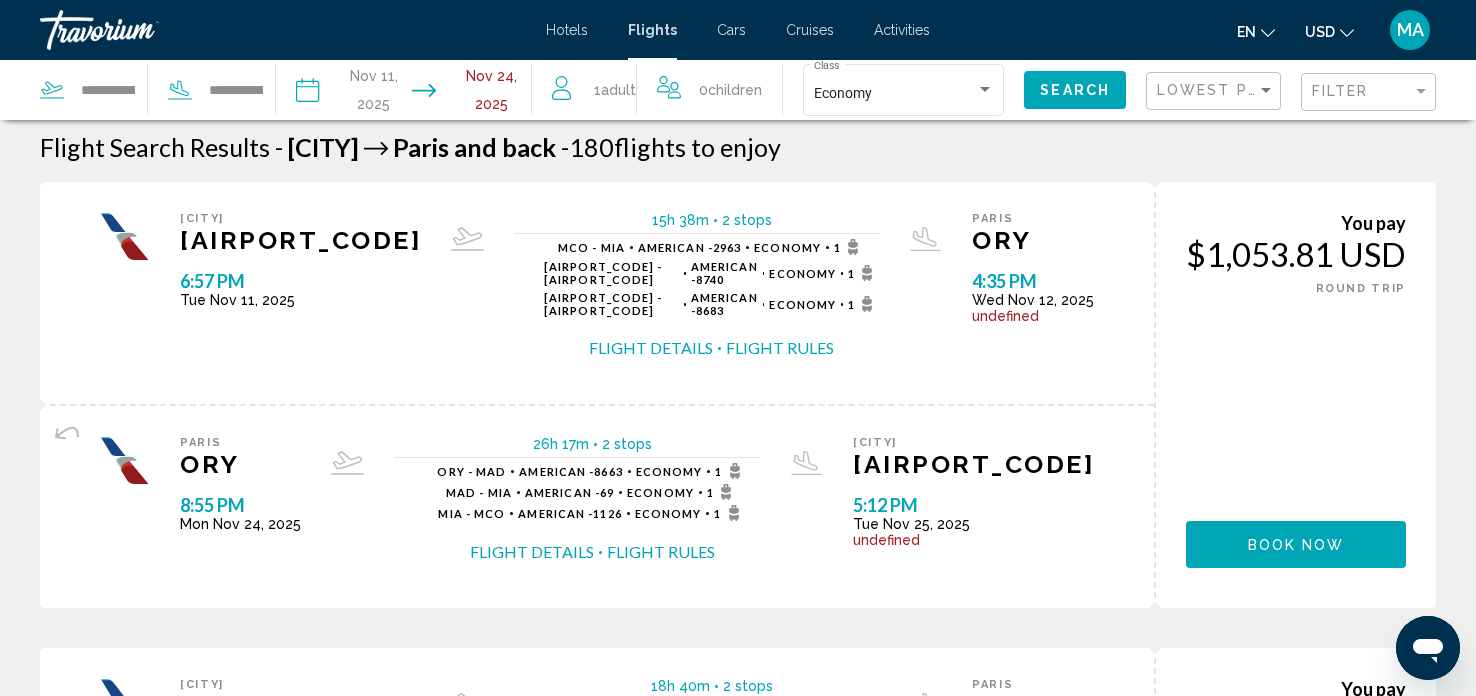 scroll, scrollTop: 0, scrollLeft: 0, axis: both 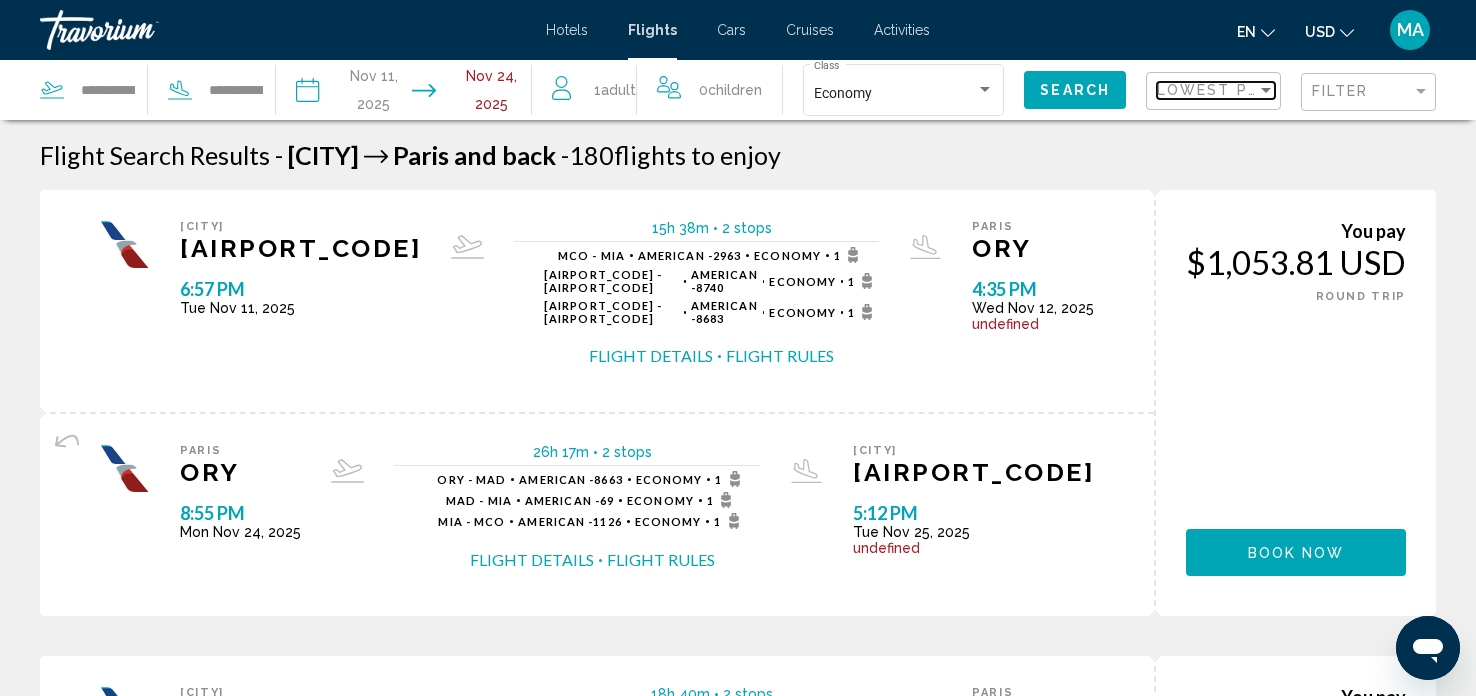 click on "Lowest Price" at bounding box center [1221, 90] 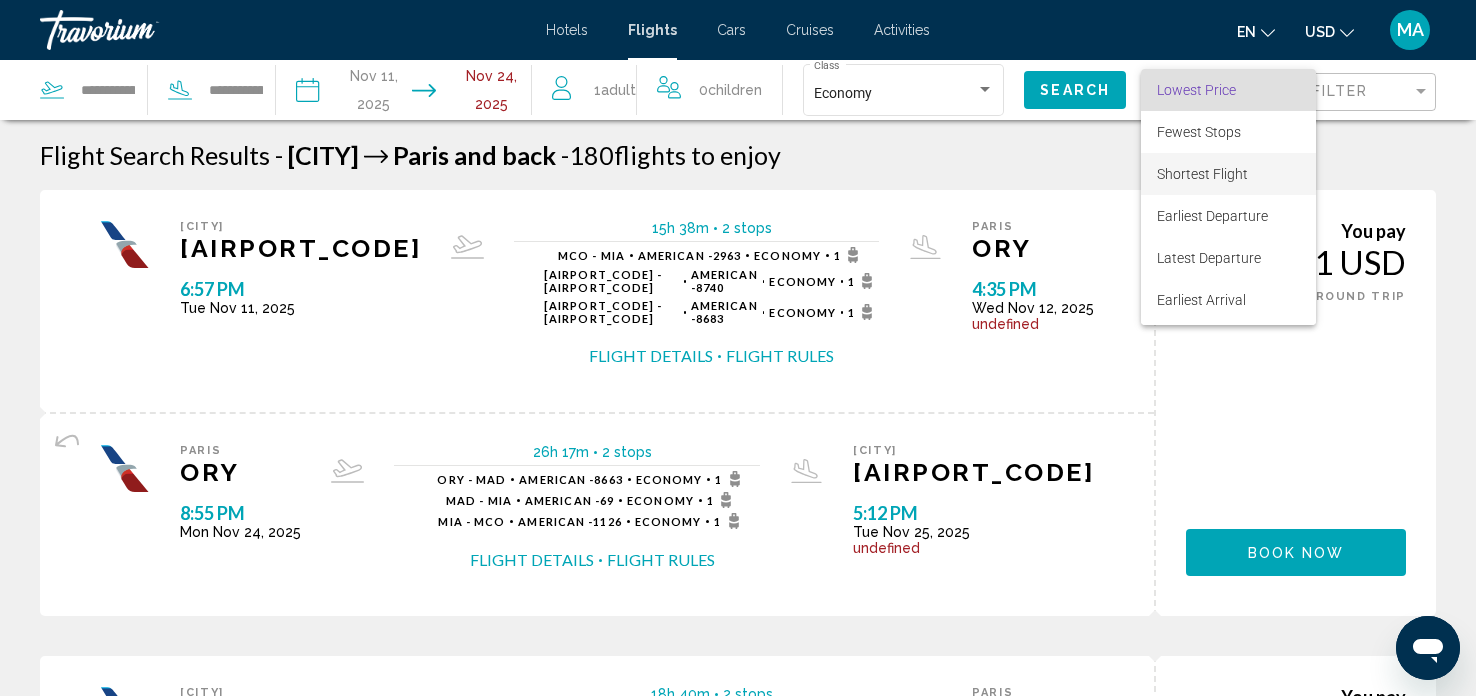 click on "Shortest Flight" at bounding box center [1199, 132] 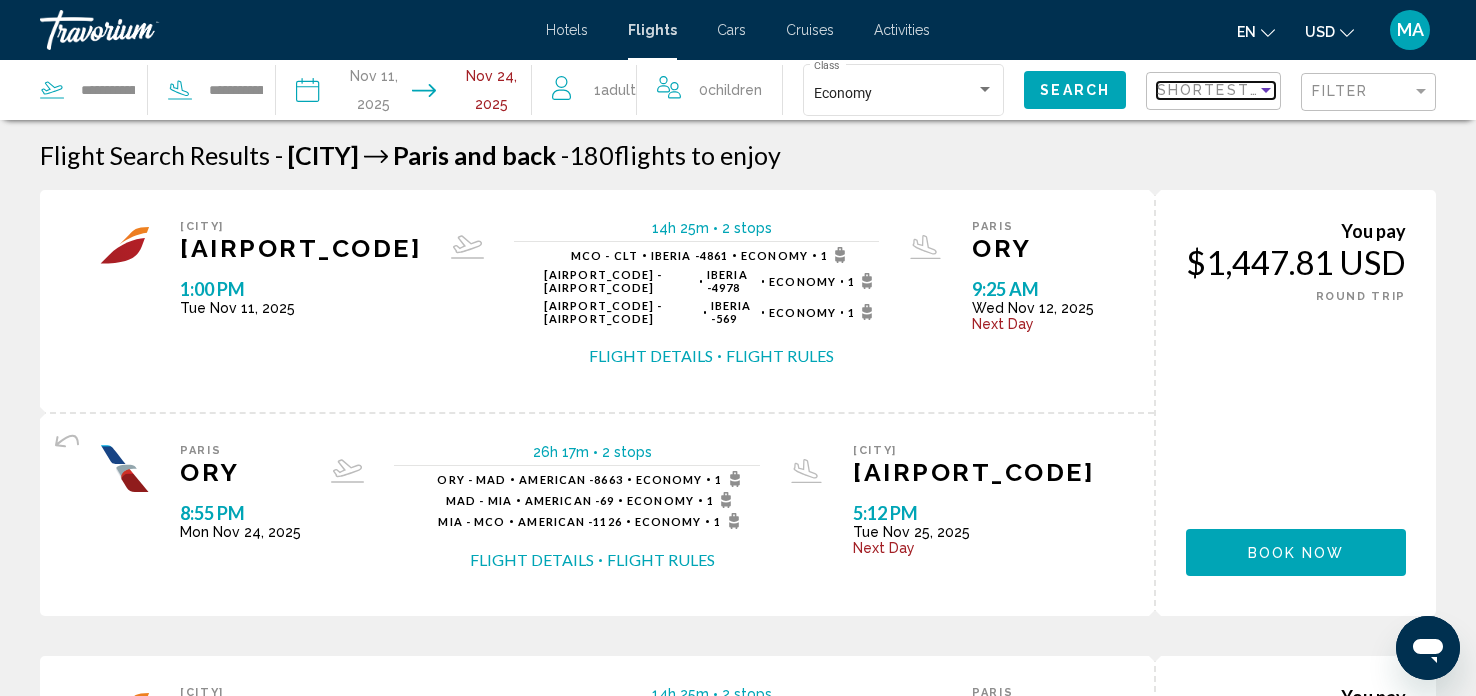 click on "Shortest Flight" at bounding box center [1238, 90] 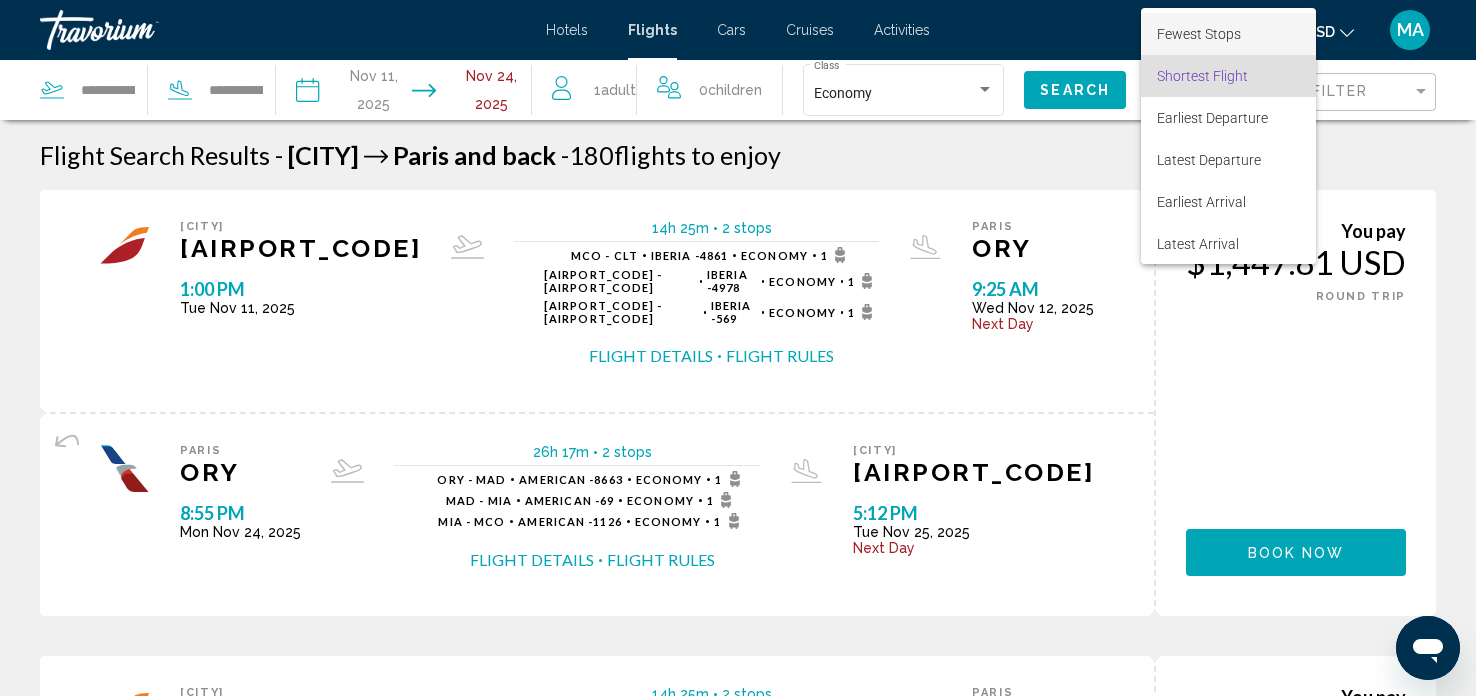 scroll, scrollTop: 0, scrollLeft: 0, axis: both 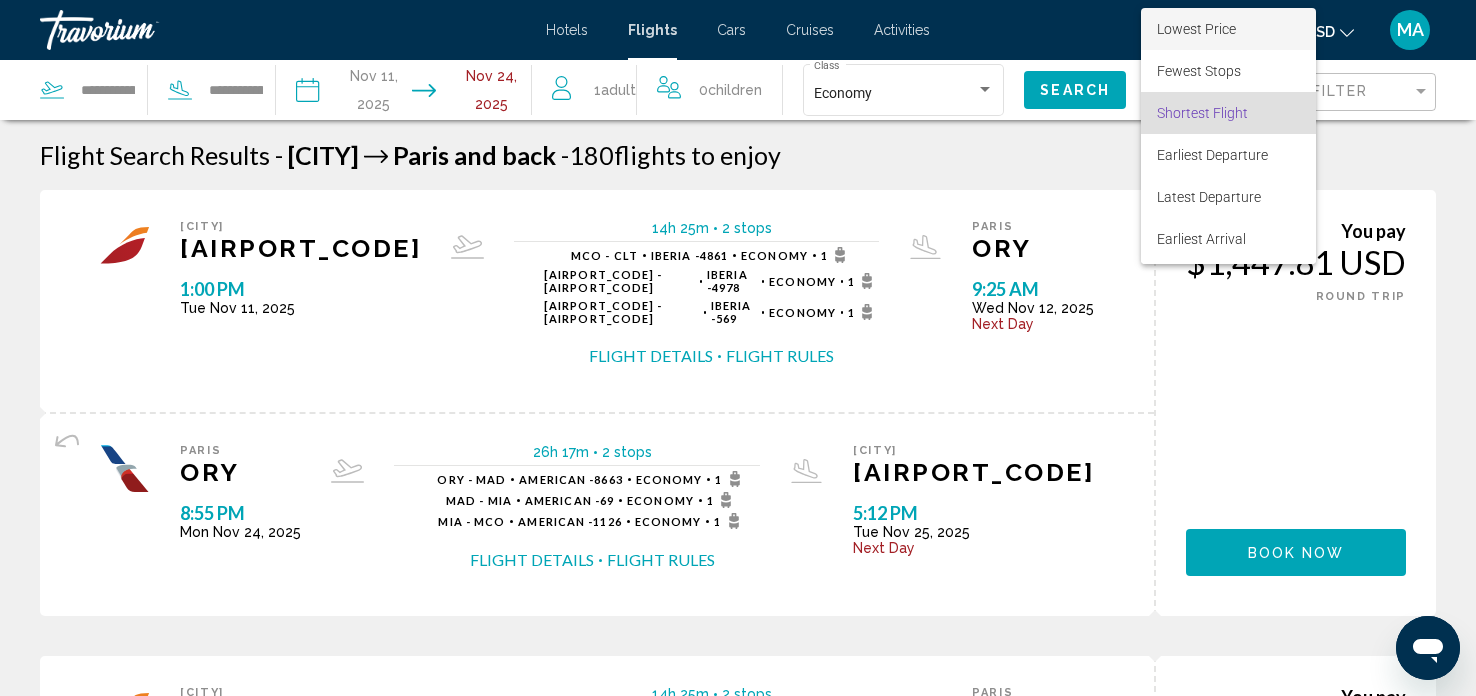click on "Lowest Price" at bounding box center (1196, 29) 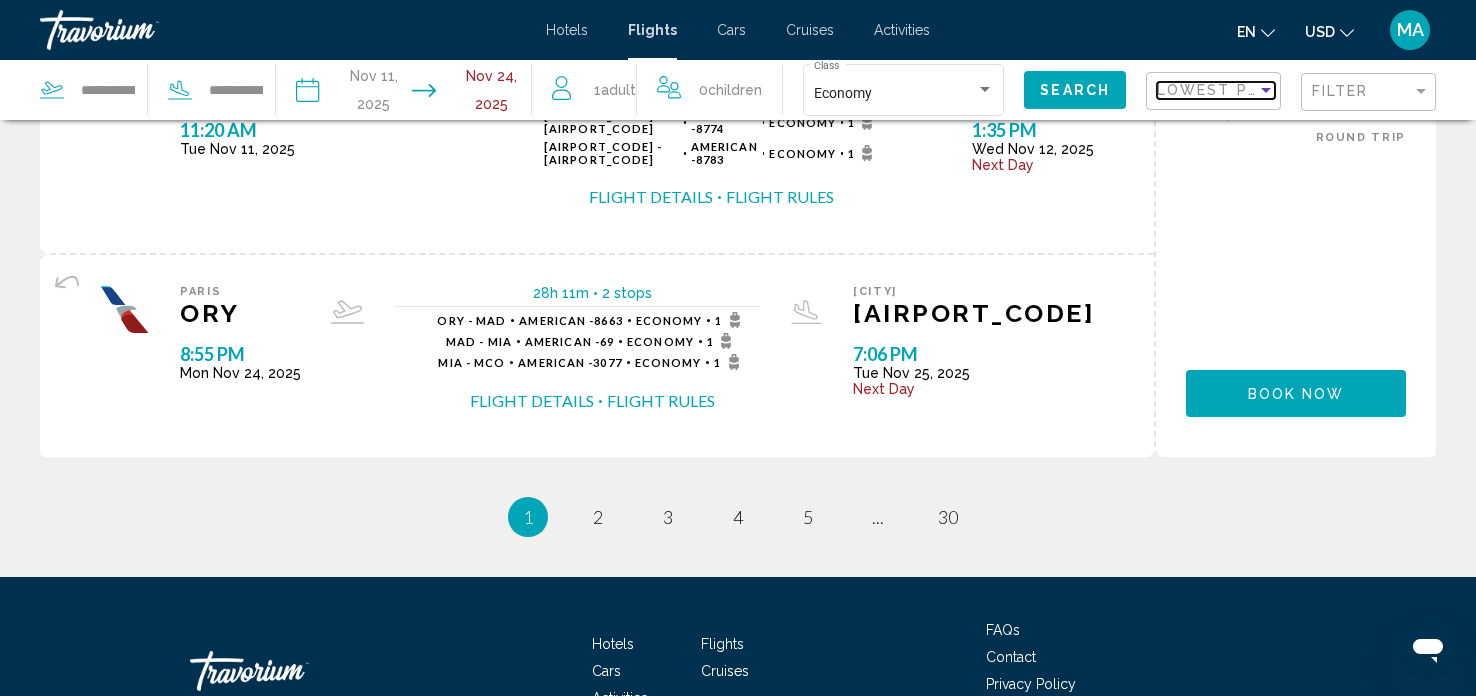 scroll, scrollTop: 0, scrollLeft: 0, axis: both 